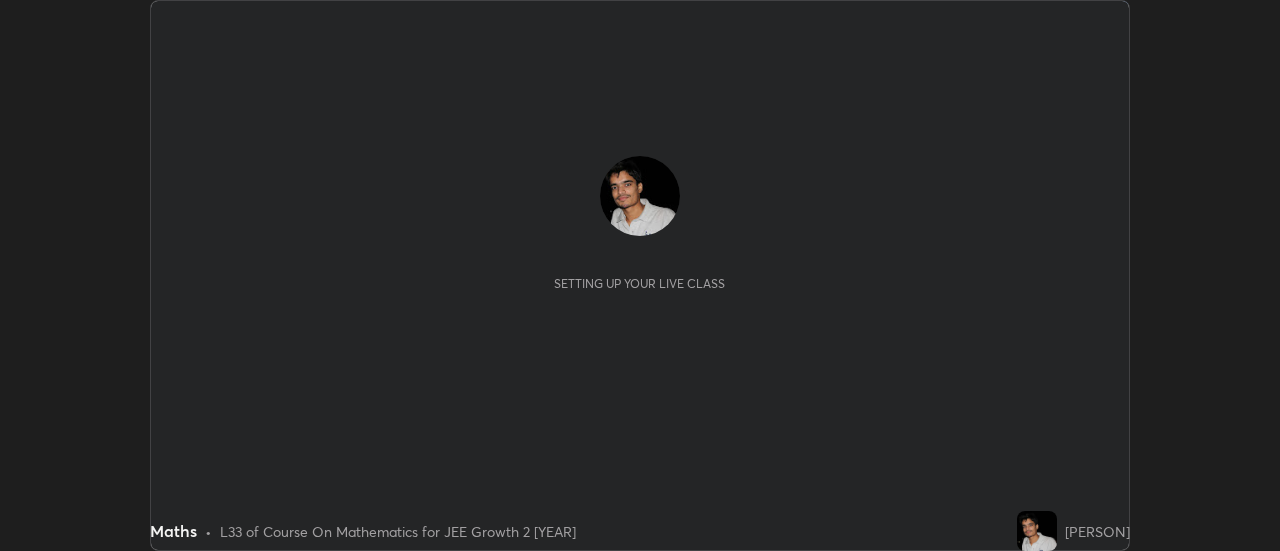 scroll, scrollTop: 0, scrollLeft: 0, axis: both 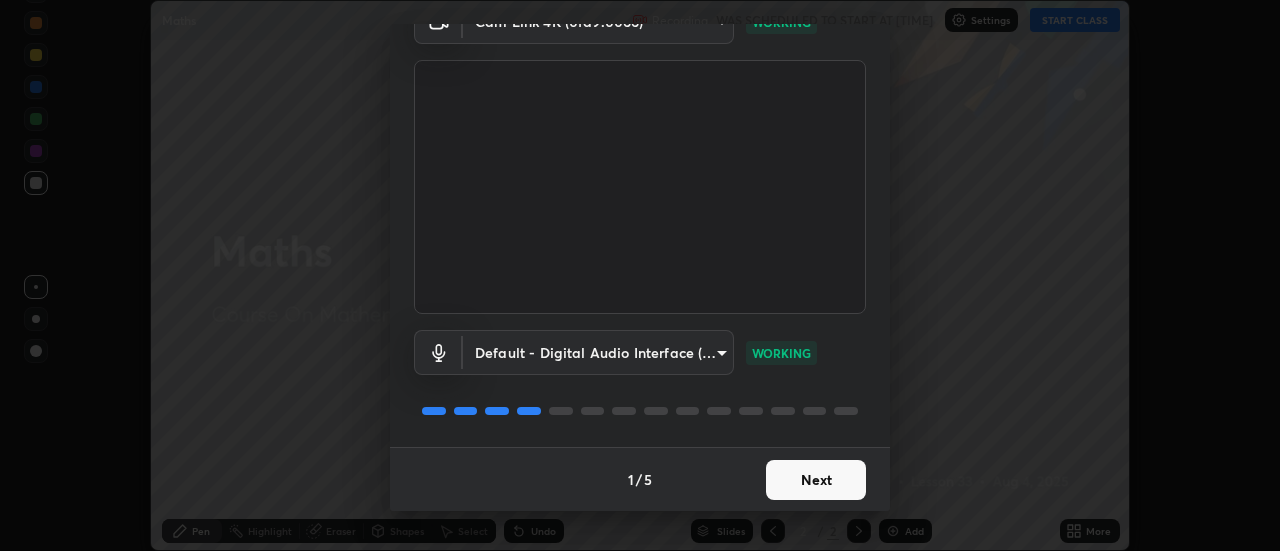 click on "Next" at bounding box center [816, 480] 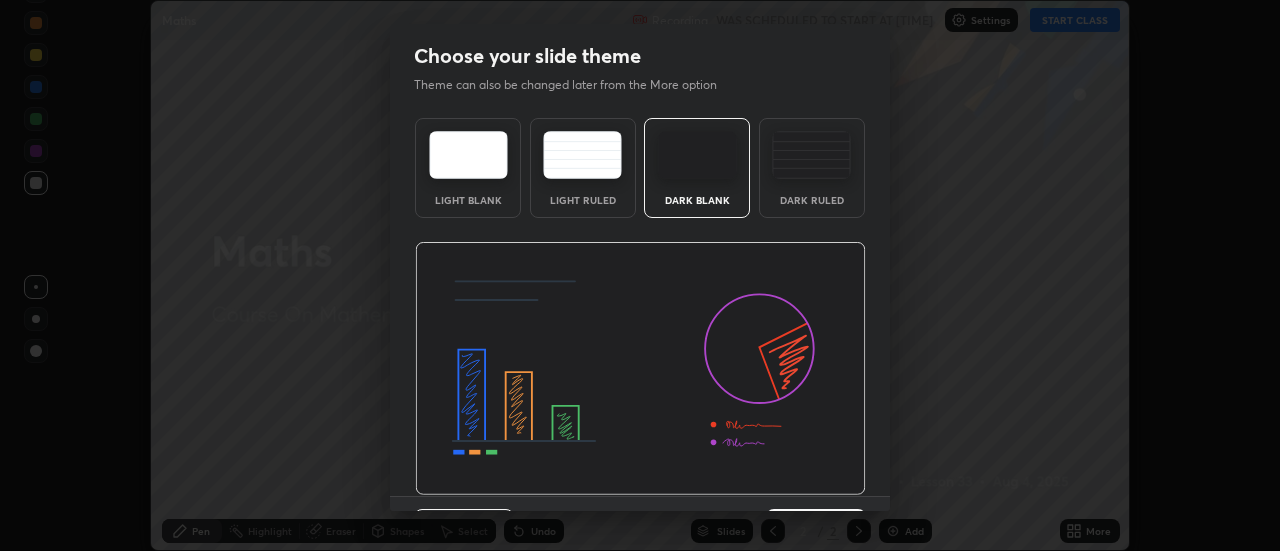 click at bounding box center [640, 369] 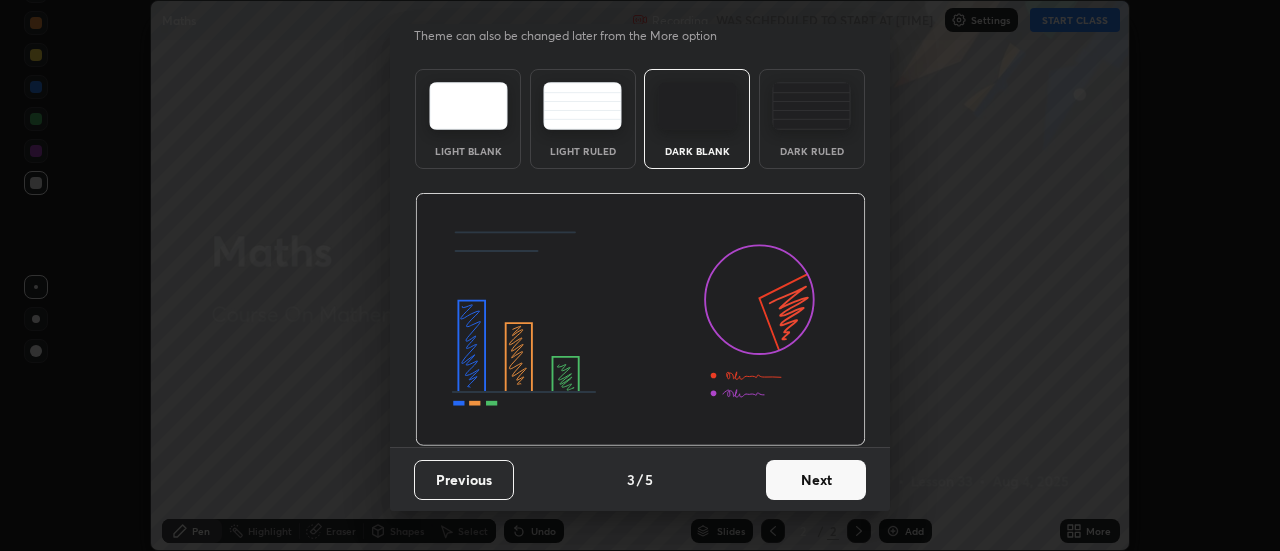 click on "Next" at bounding box center (816, 480) 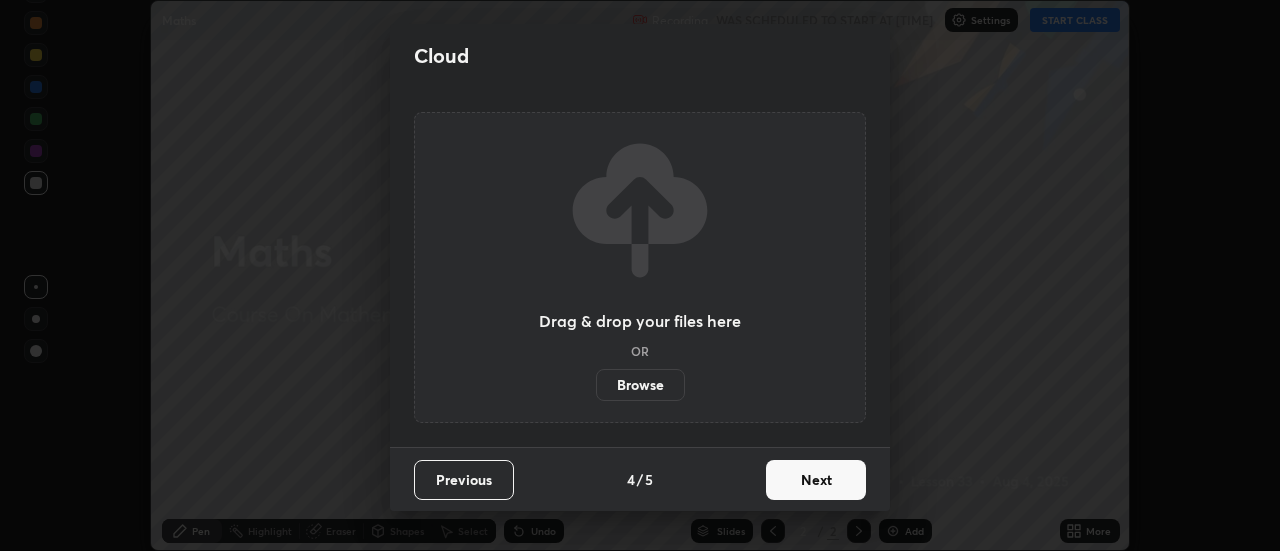 click on "Next" at bounding box center (816, 480) 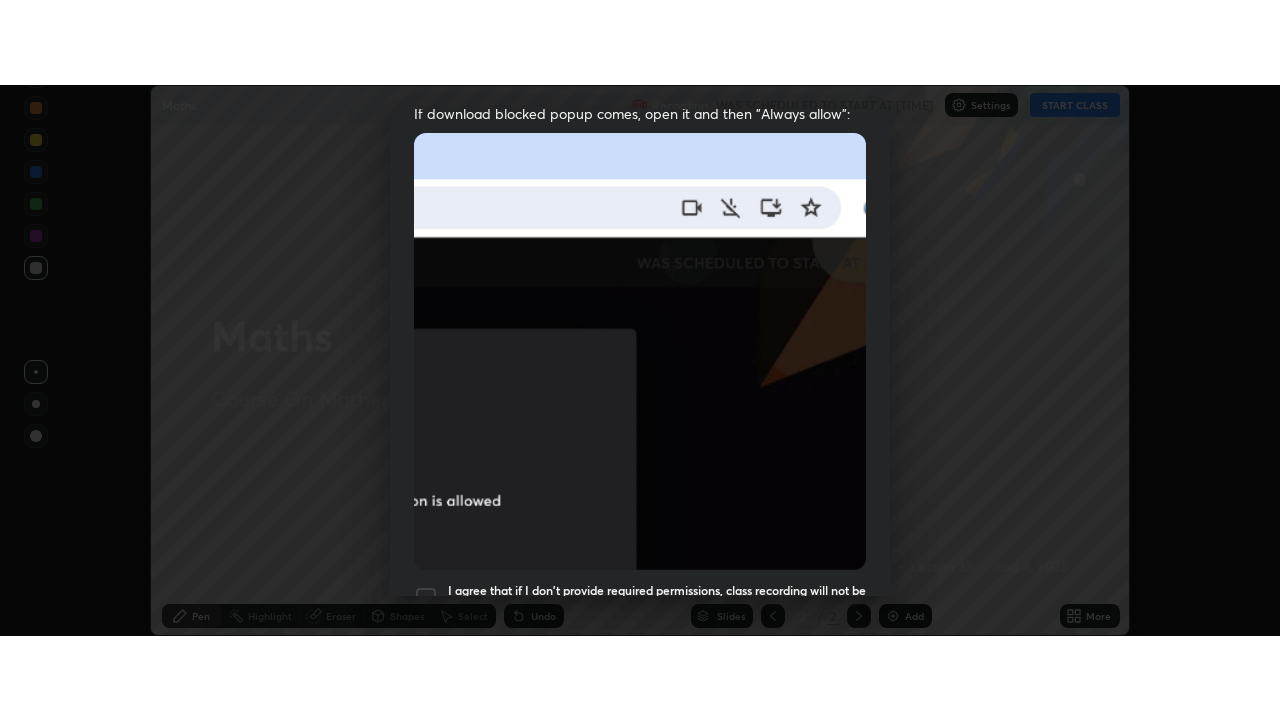 scroll, scrollTop: 513, scrollLeft: 0, axis: vertical 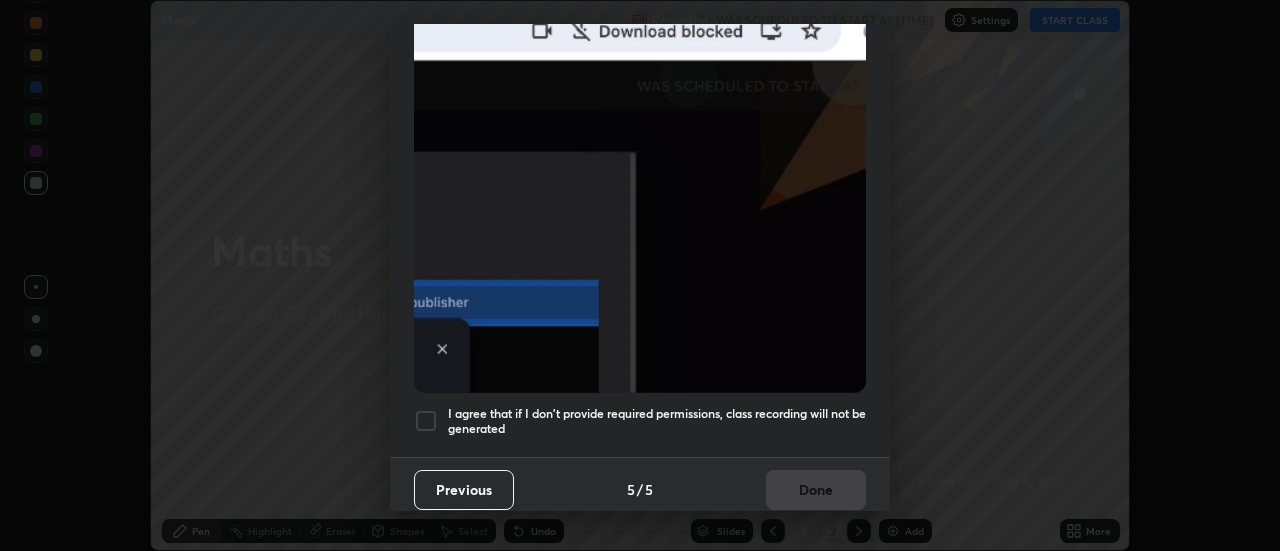 click on "I agree that if I don't provide required permissions, class recording will not be generated" at bounding box center (657, 421) 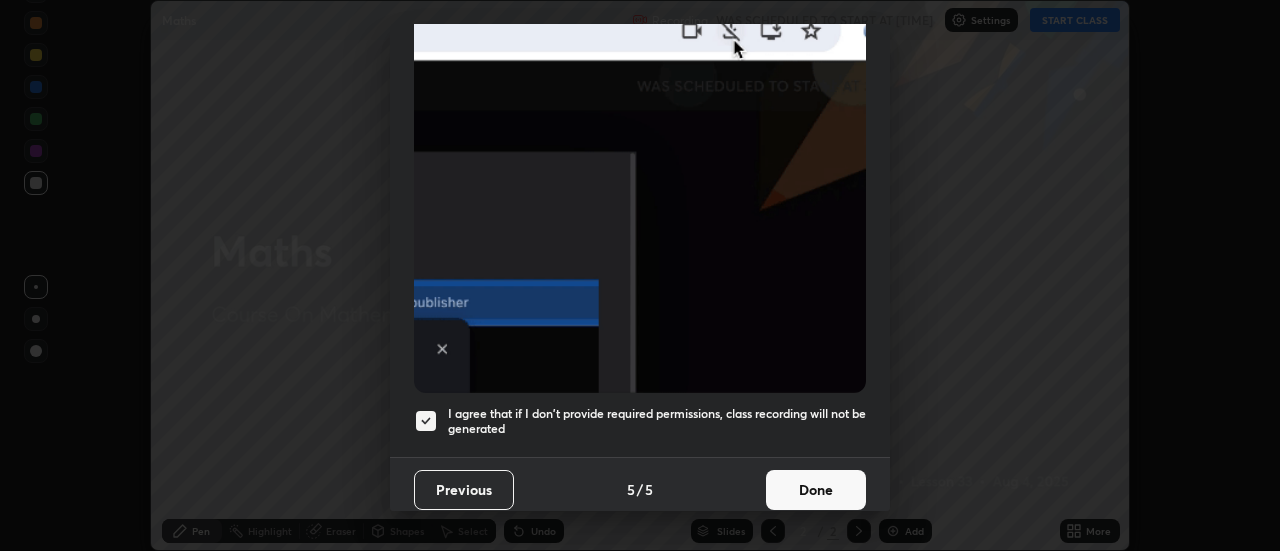click on "Done" at bounding box center (816, 490) 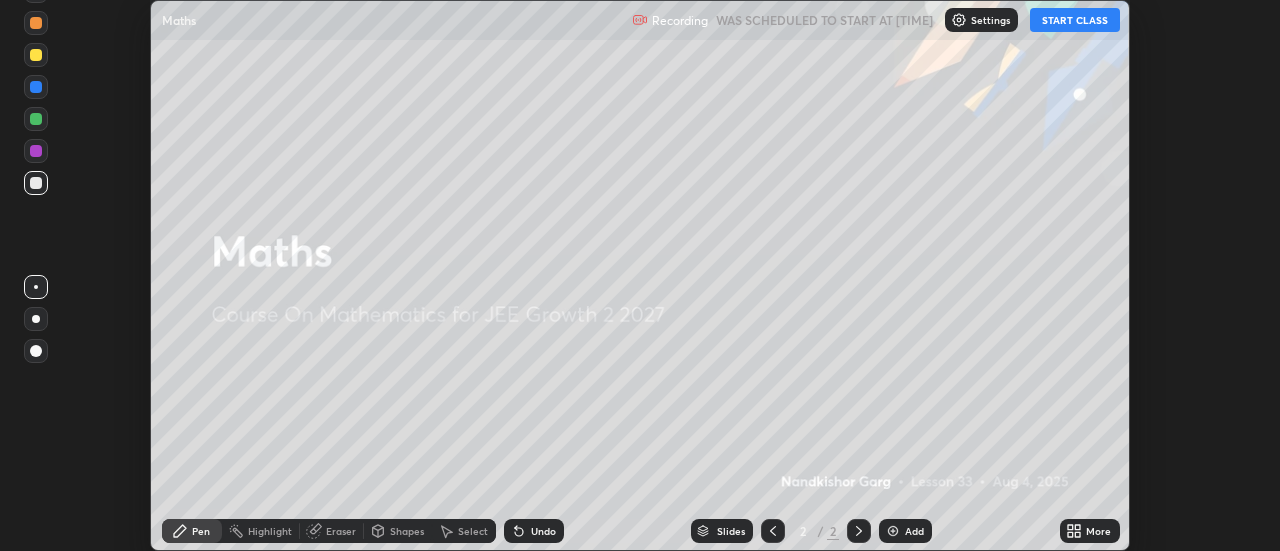 click on "START CLASS" at bounding box center [1075, 20] 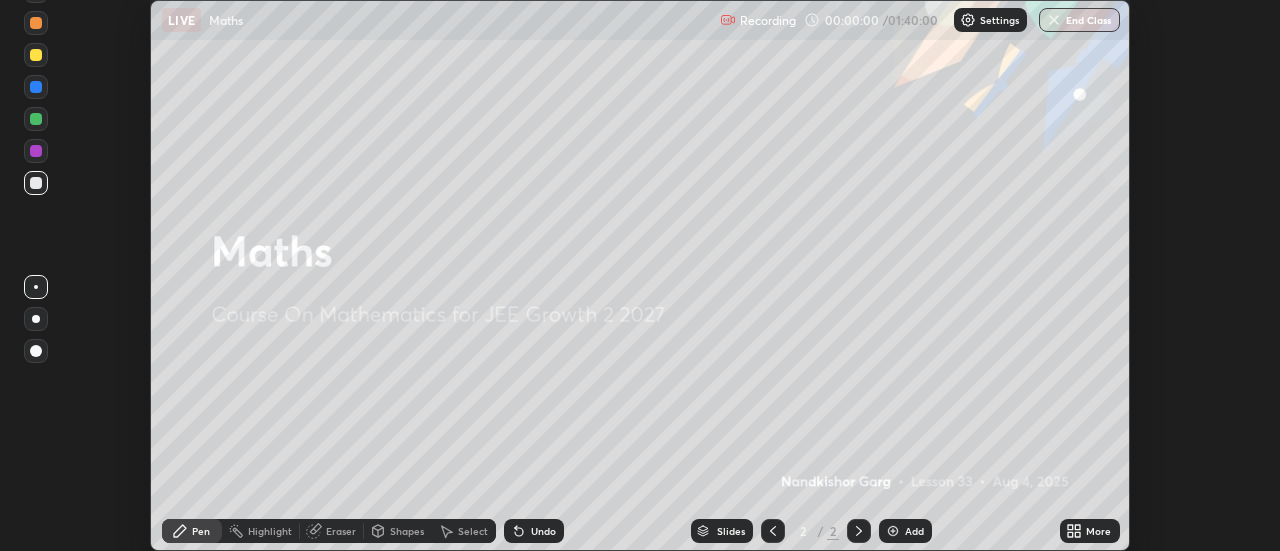 click on "Add" at bounding box center [914, 531] 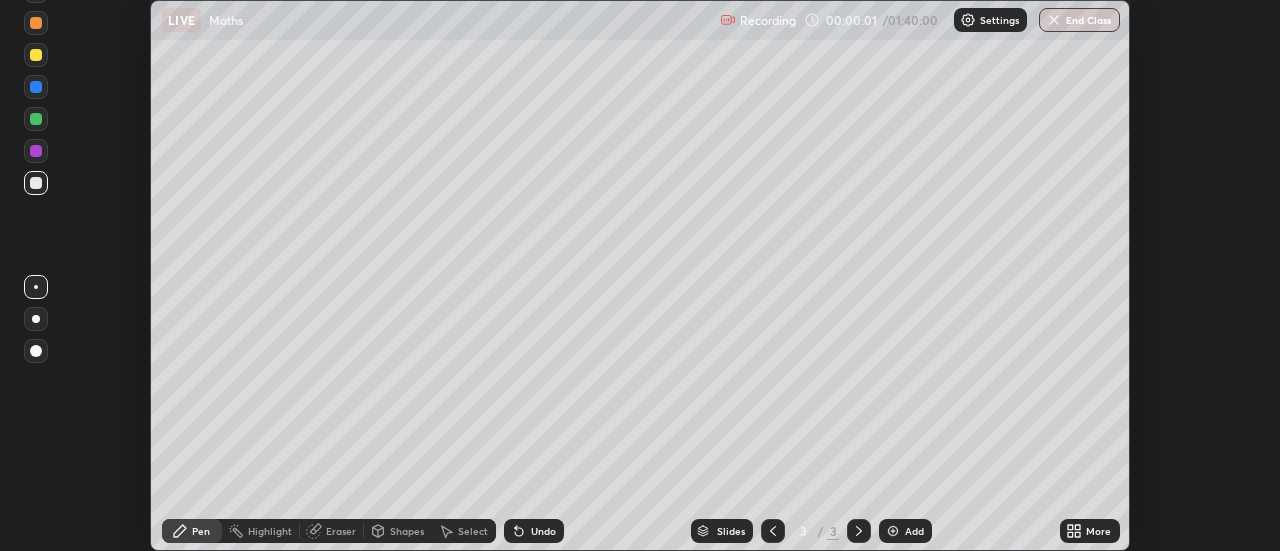 click 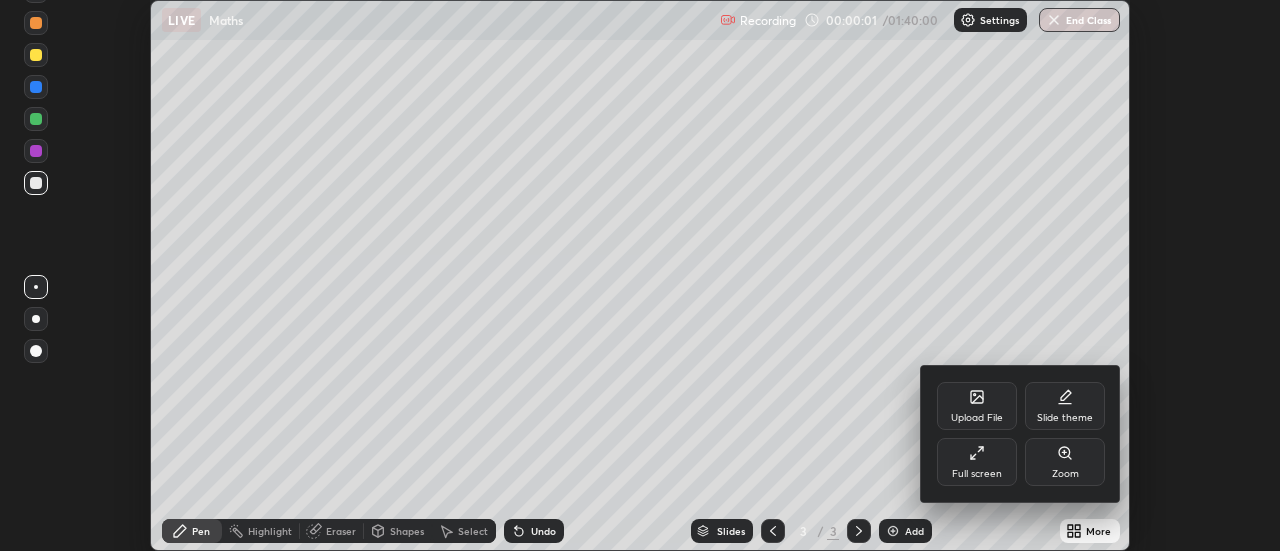 click on "Full screen" at bounding box center [977, 474] 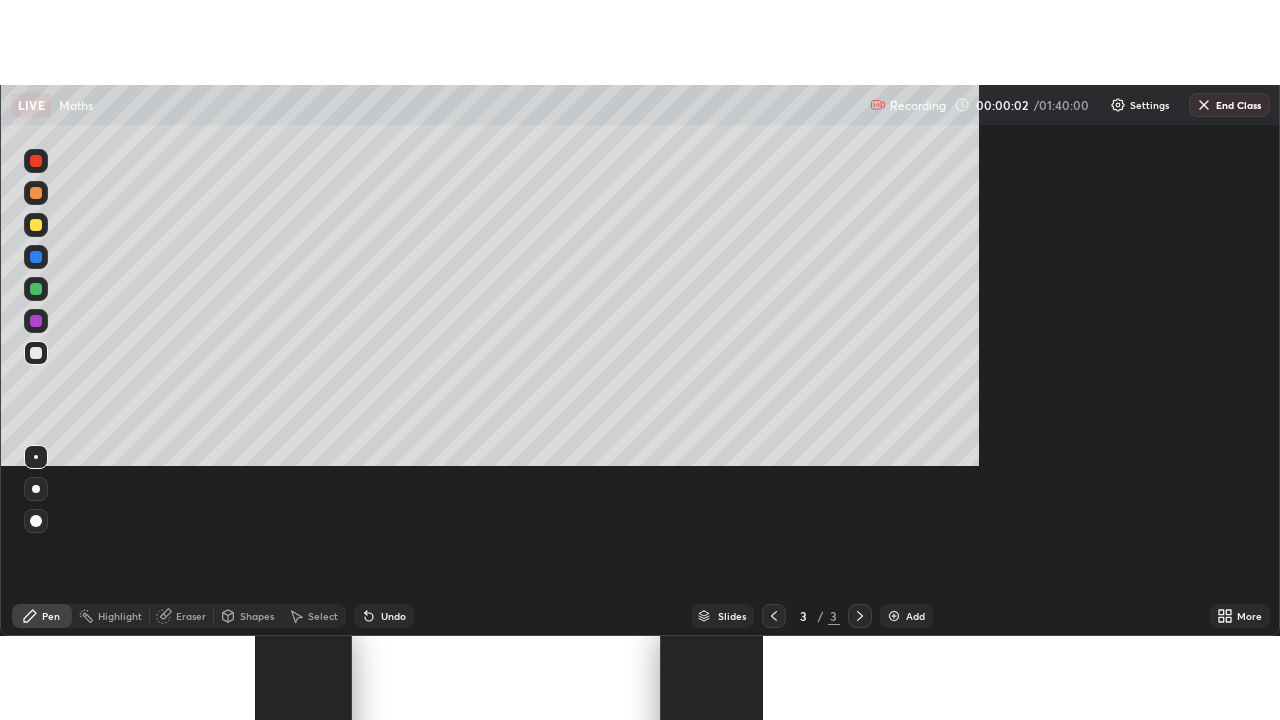 scroll, scrollTop: 99280, scrollLeft: 98720, axis: both 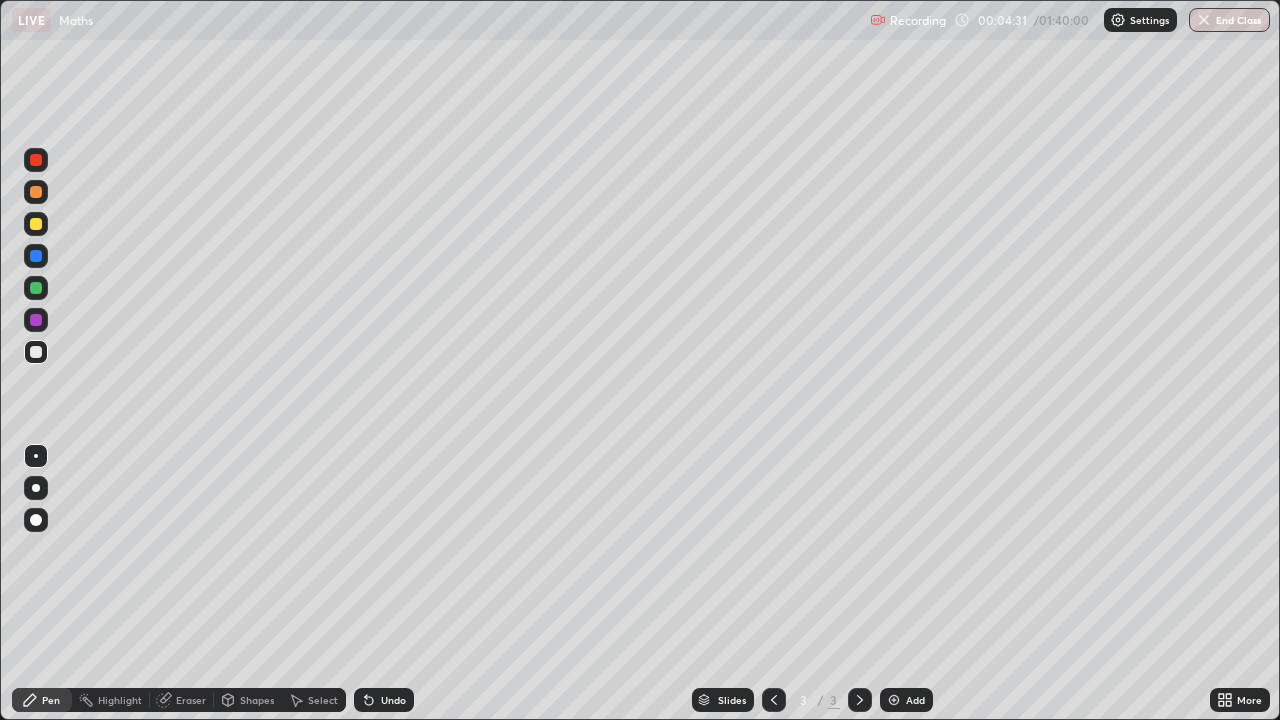 click on "Undo" at bounding box center (393, 700) 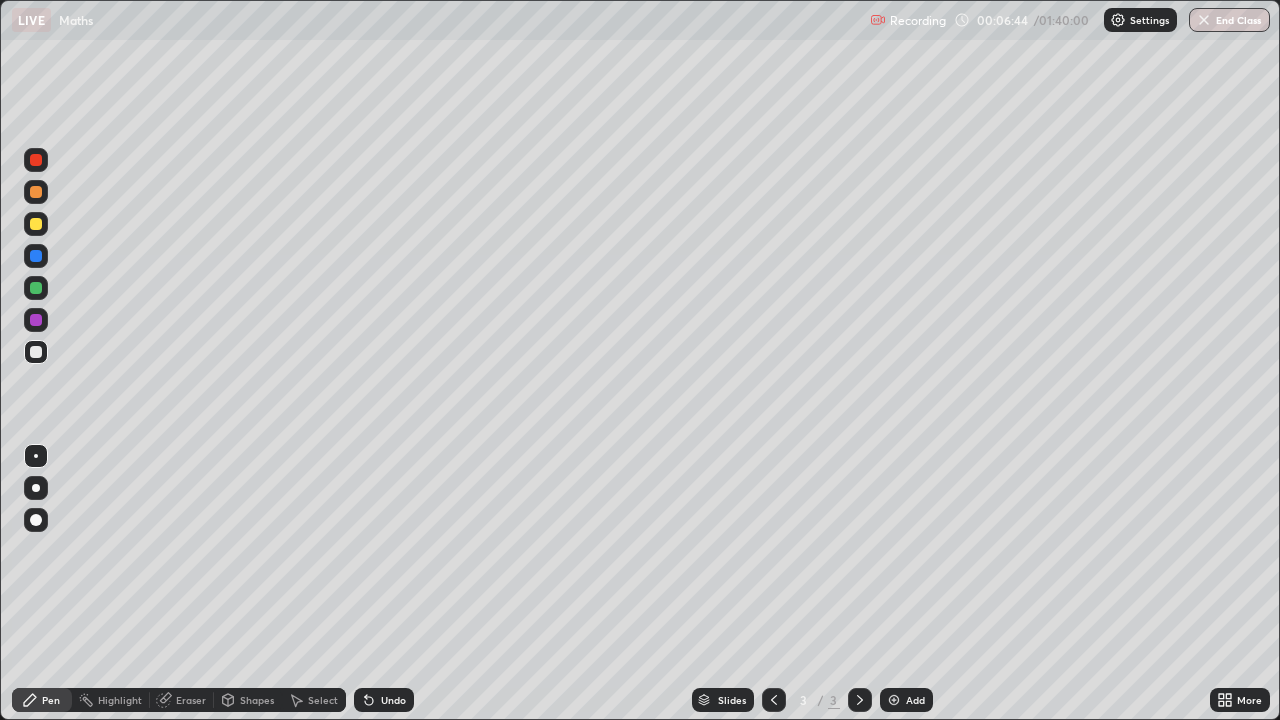 click on "Select" at bounding box center [323, 700] 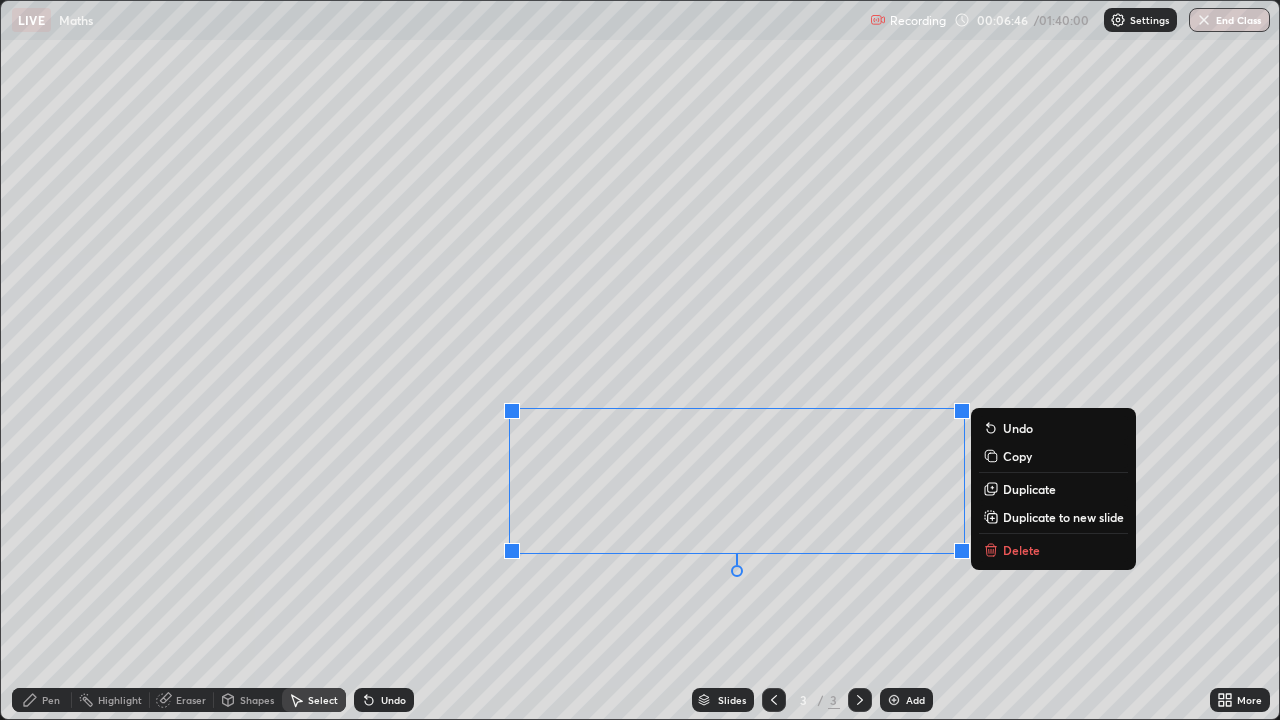 click on "Delete" at bounding box center (1021, 550) 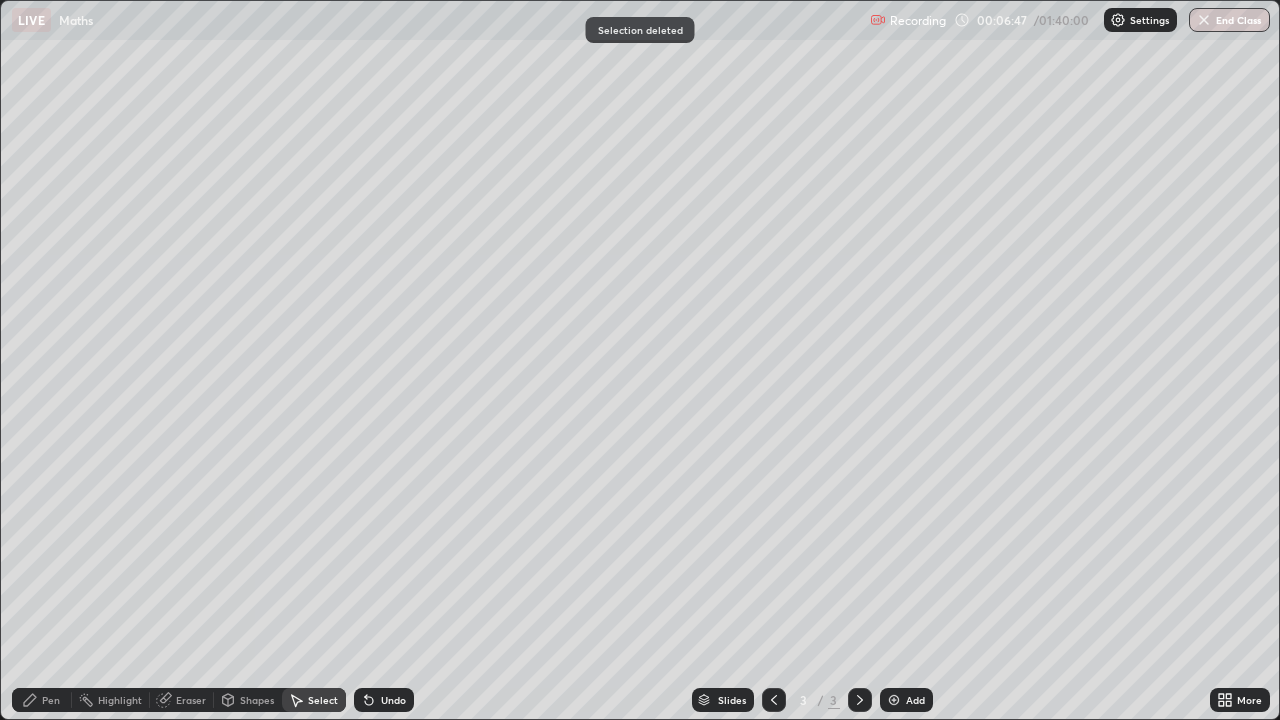 click on "Pen" at bounding box center [42, 700] 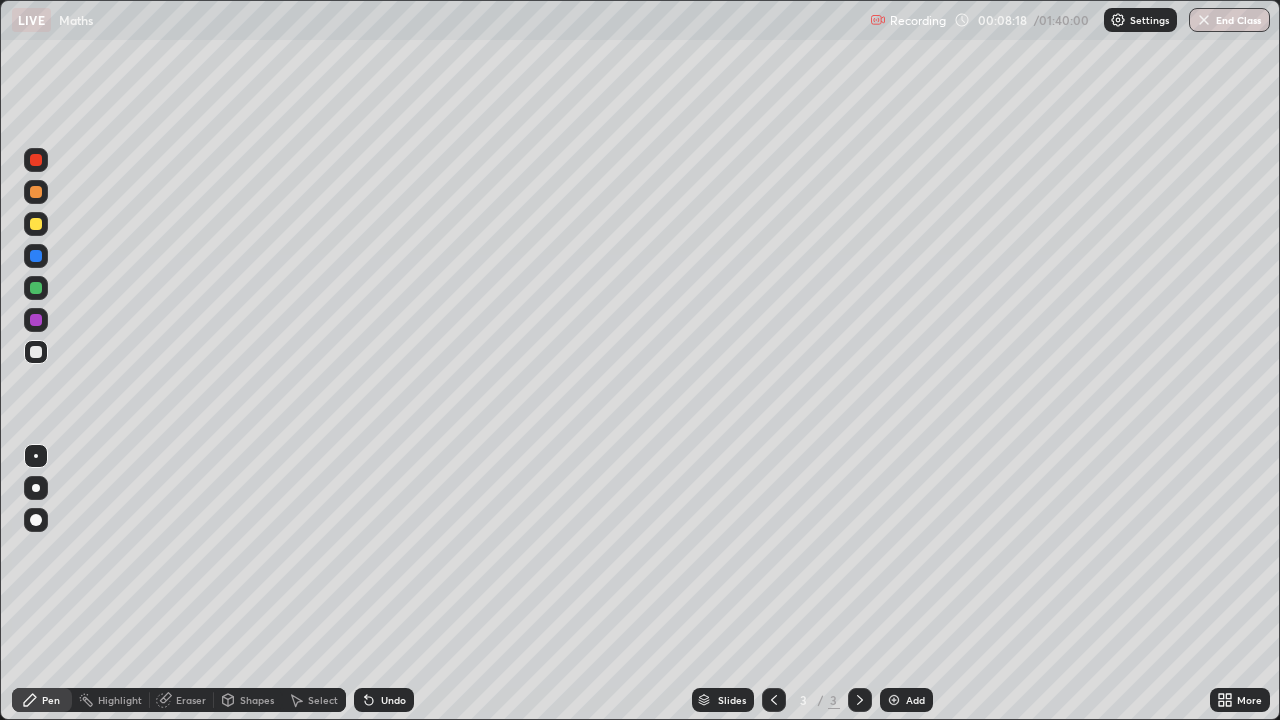 click on "Settings" at bounding box center (1149, 20) 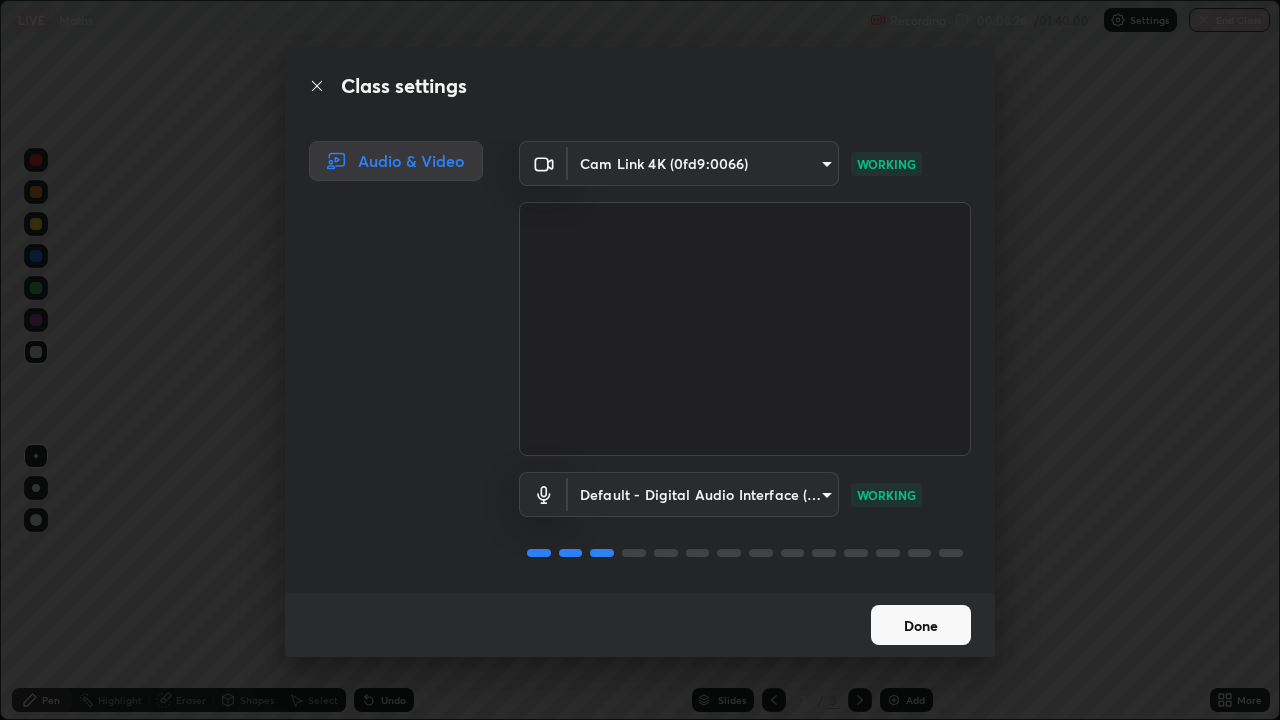 click on "Done" at bounding box center [921, 625] 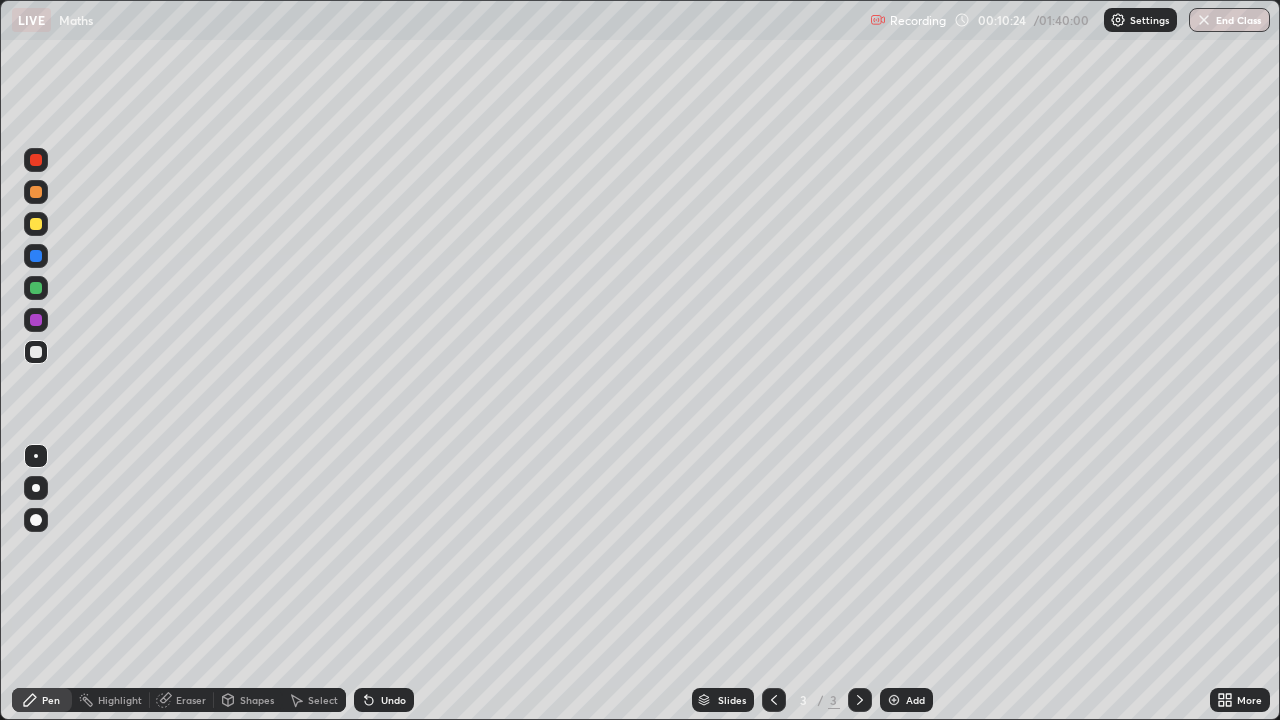 click on "Undo" at bounding box center [393, 700] 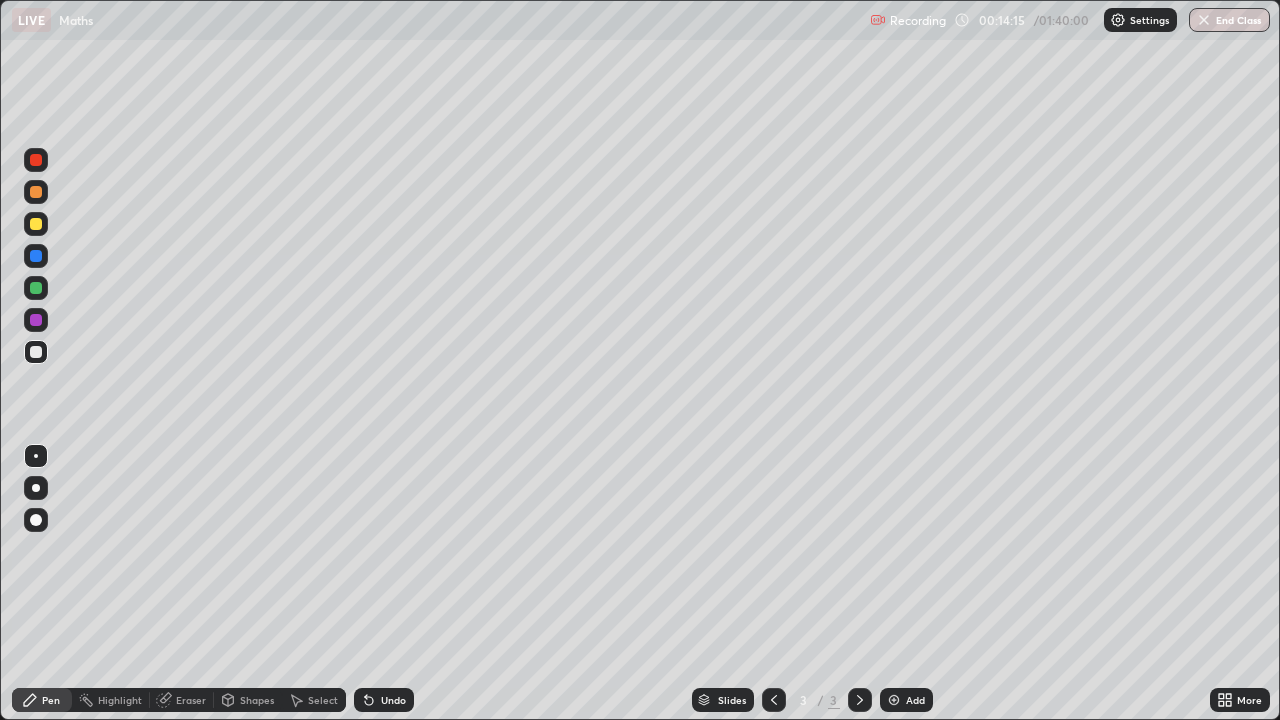 click at bounding box center [894, 700] 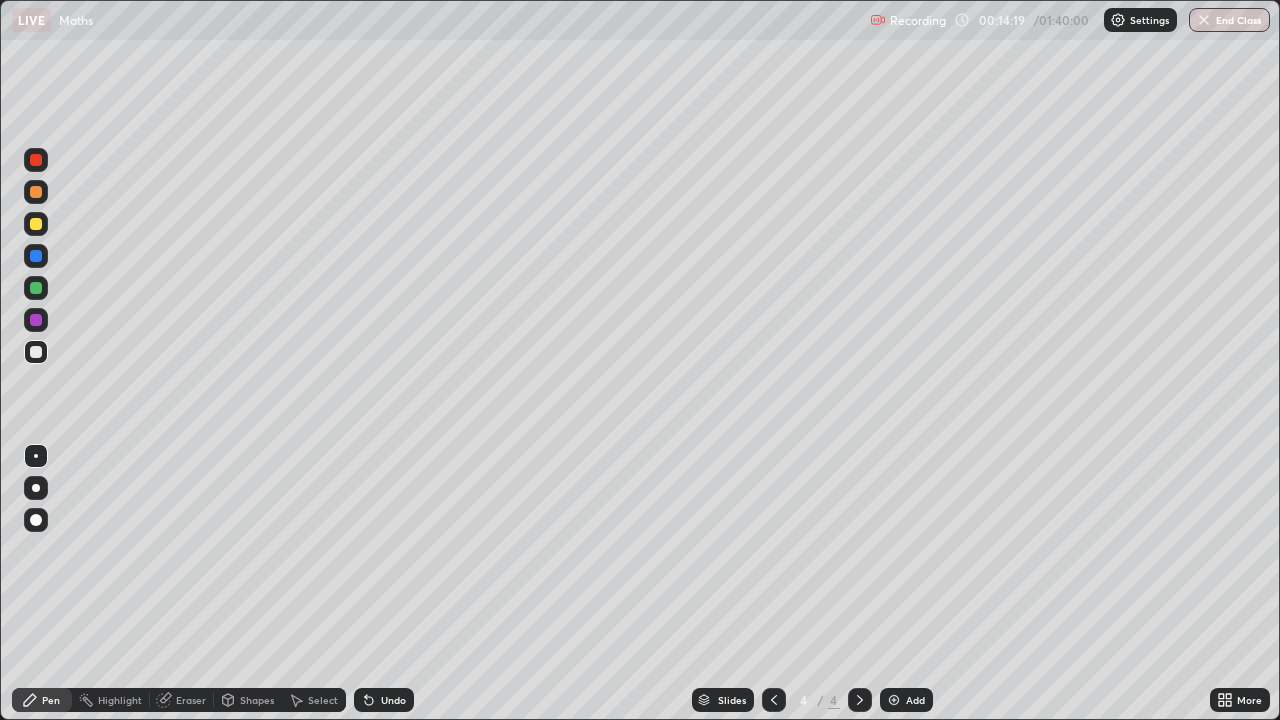 click 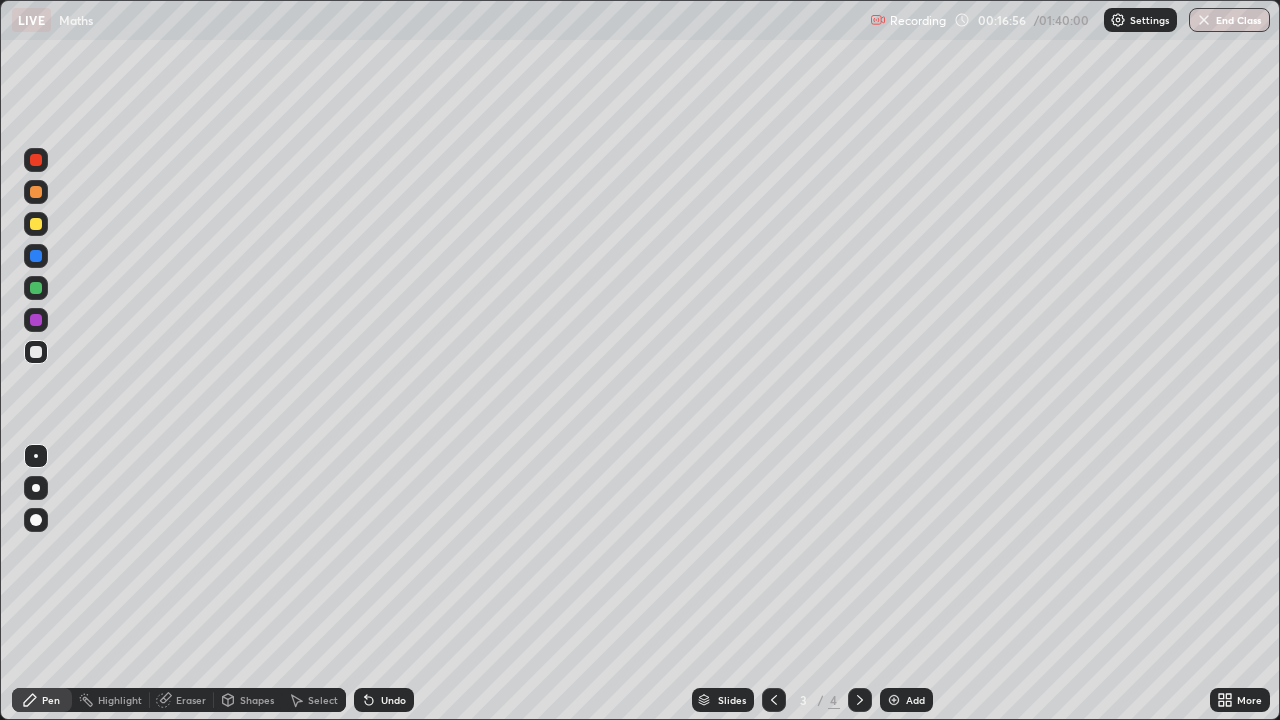 click at bounding box center [860, 700] 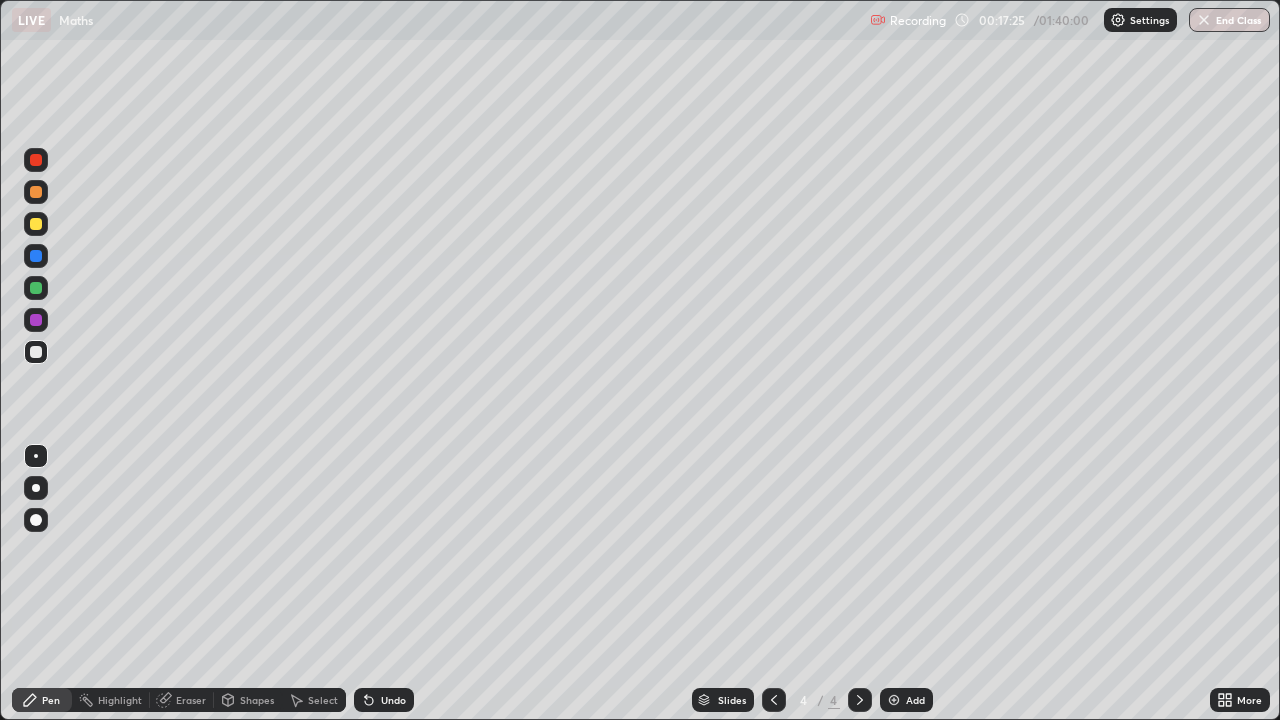 click on "Eraser" at bounding box center [191, 700] 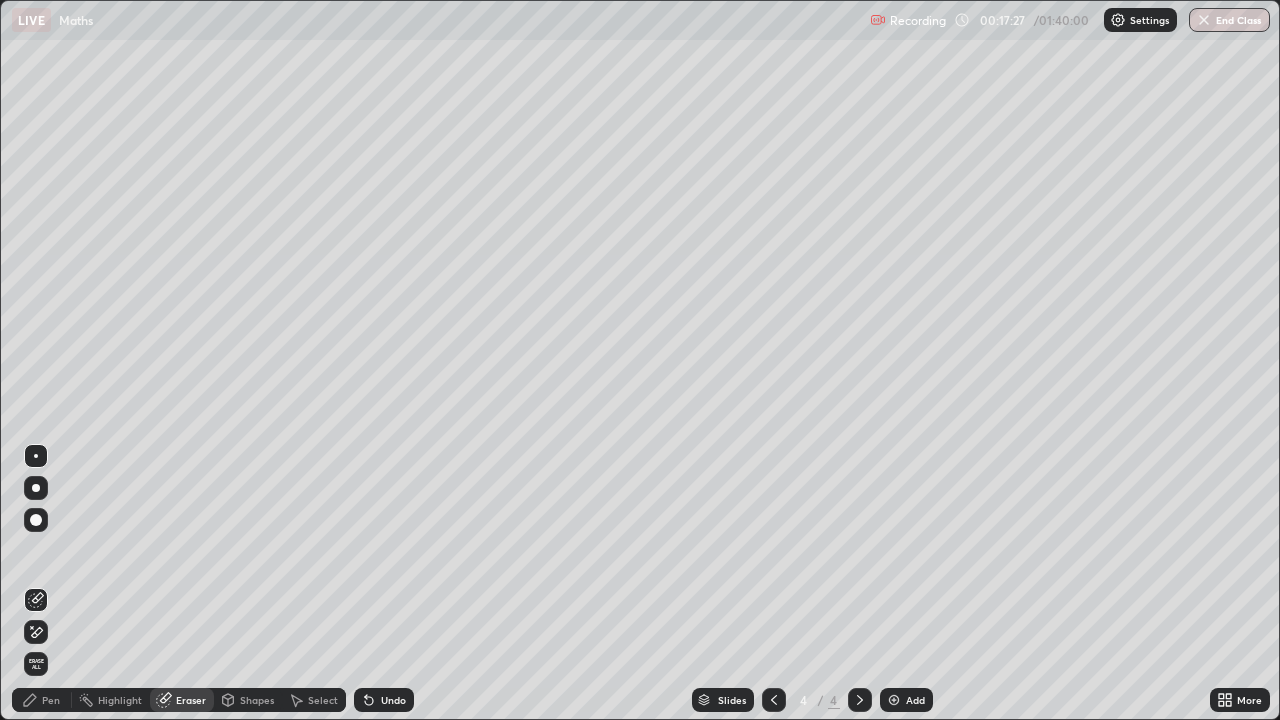 click on "Pen" at bounding box center (42, 700) 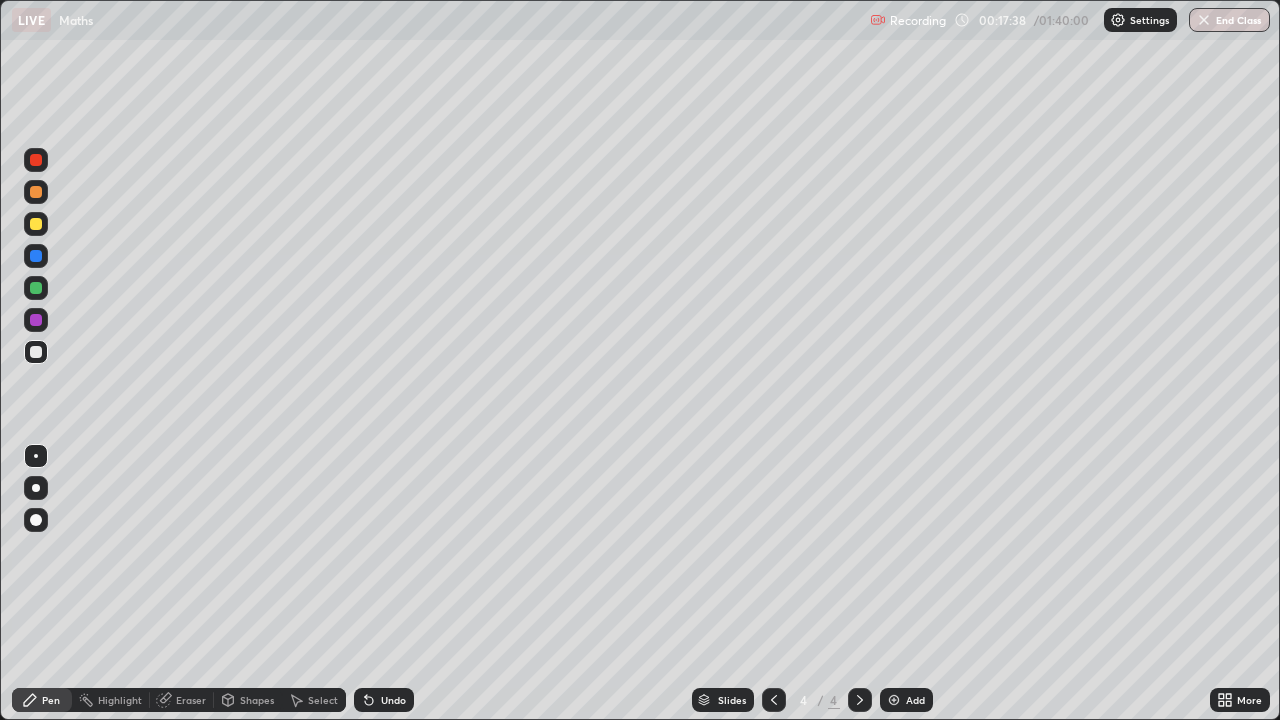 click 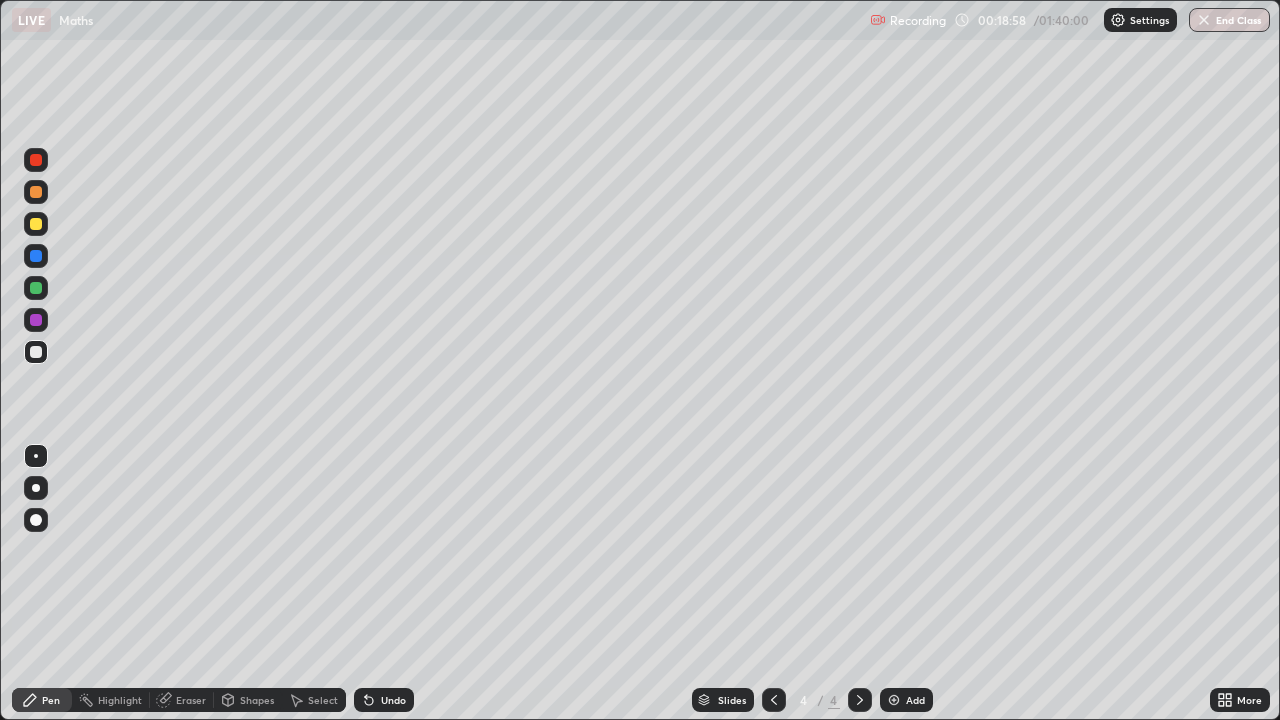 click on "Eraser" at bounding box center (191, 700) 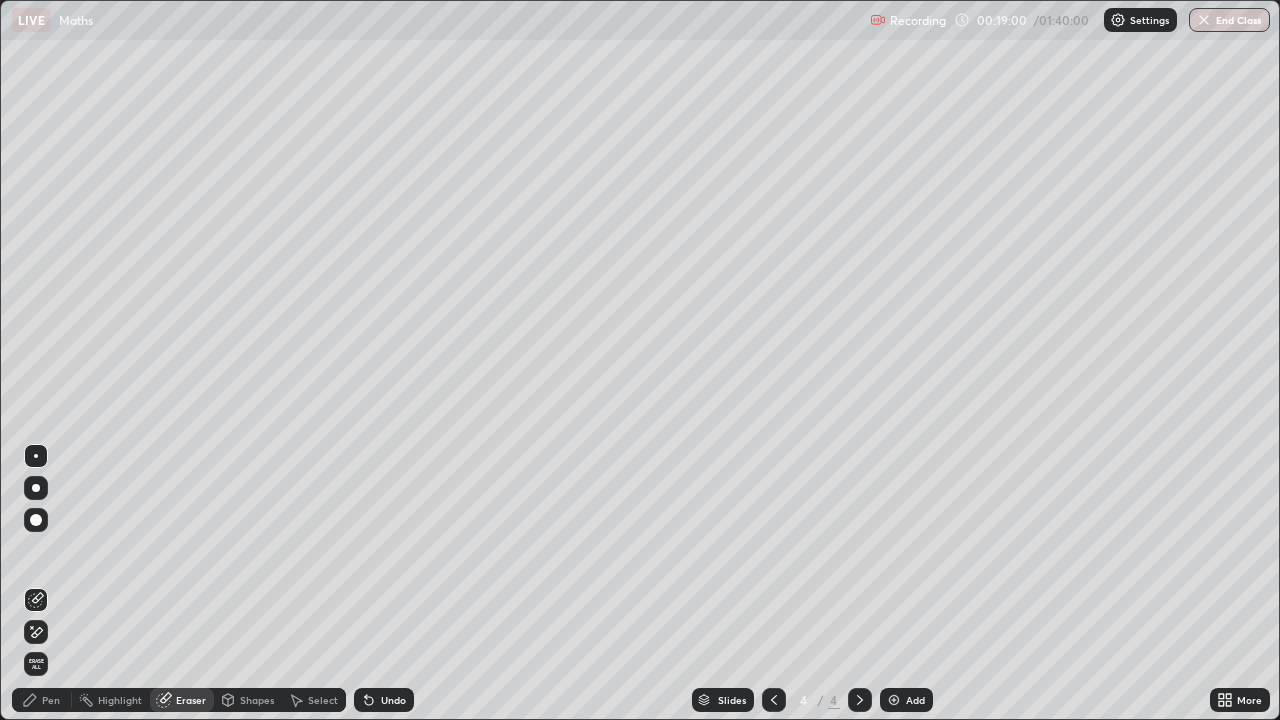 click on "Pen" at bounding box center [51, 700] 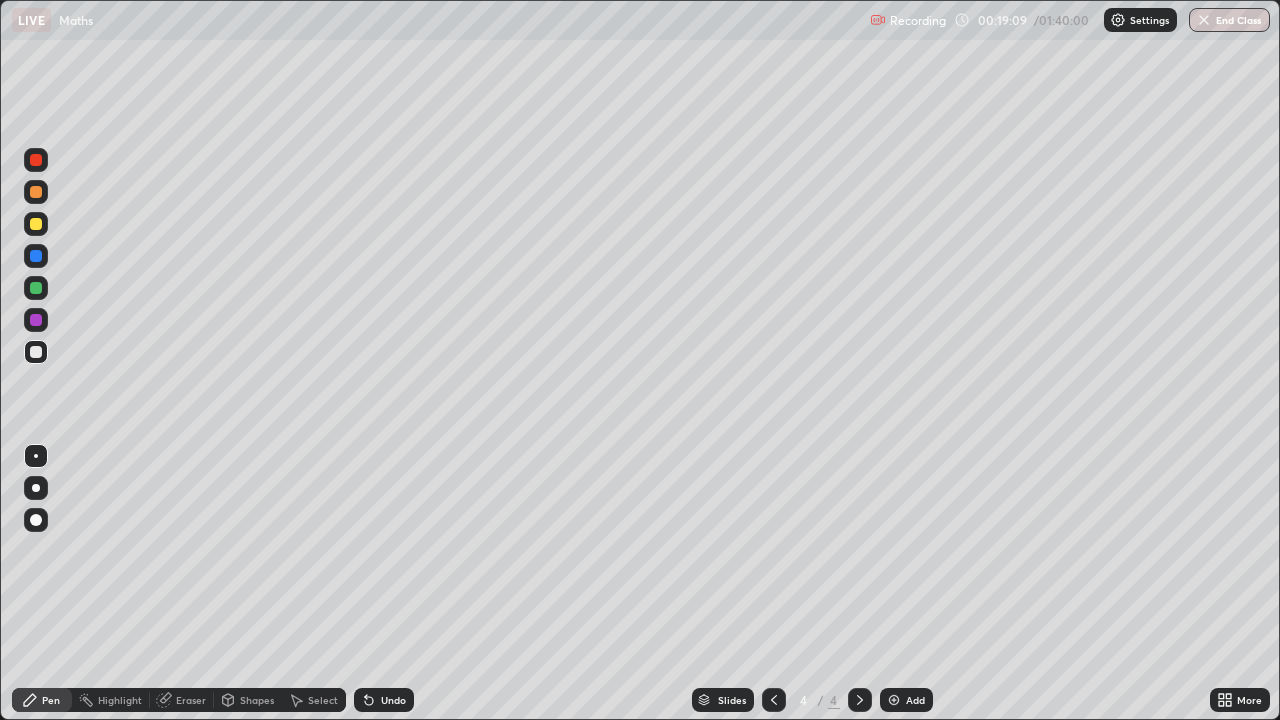 click on "Undo" at bounding box center [384, 700] 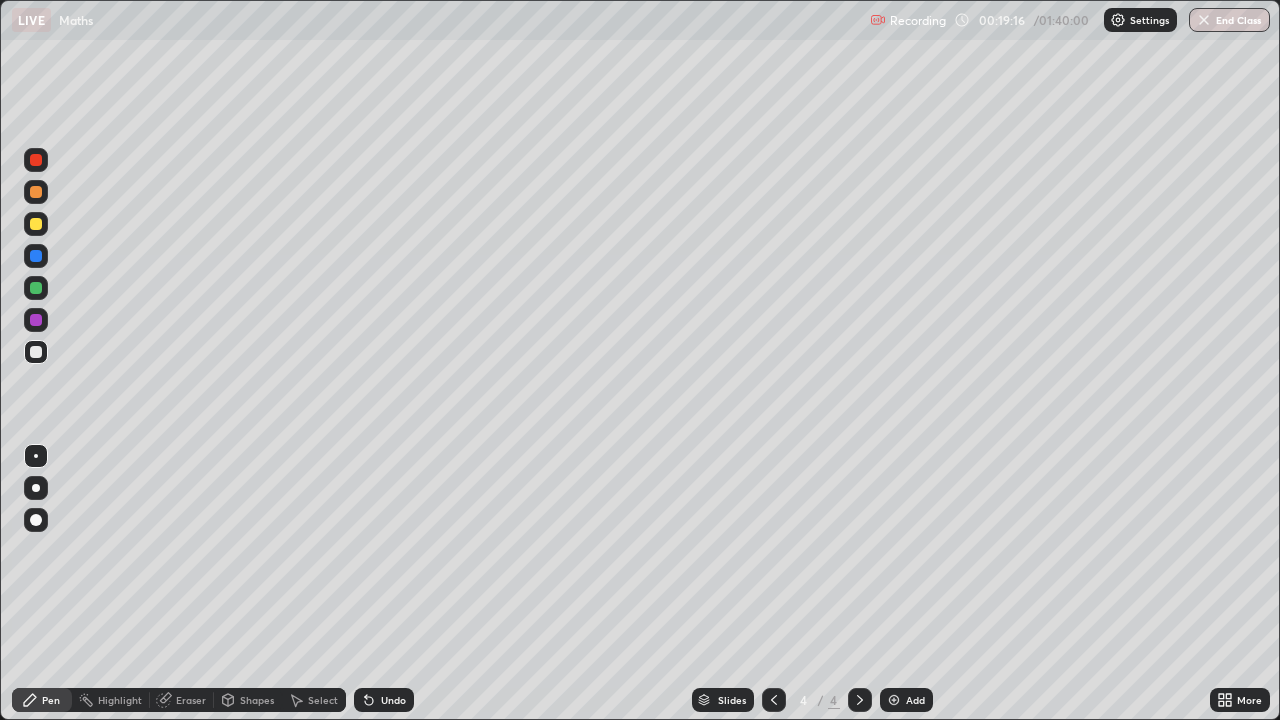 click on "Undo" at bounding box center (393, 700) 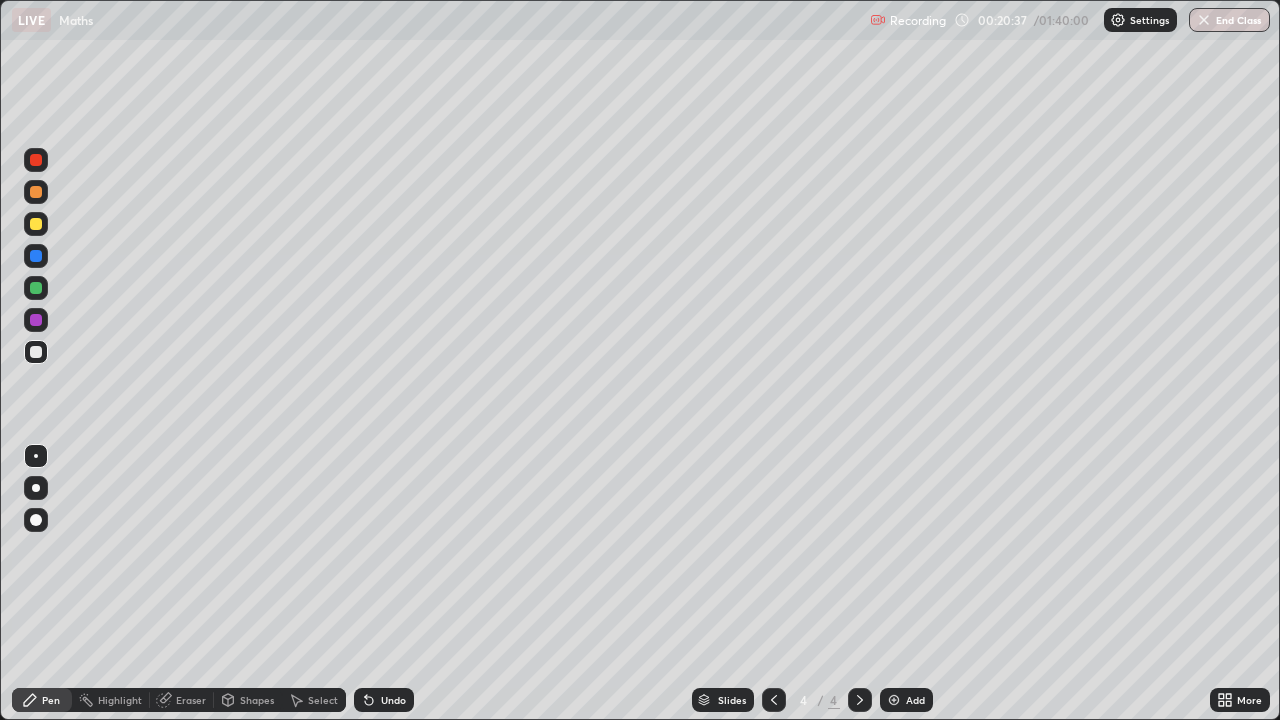 click on "Undo" at bounding box center (393, 700) 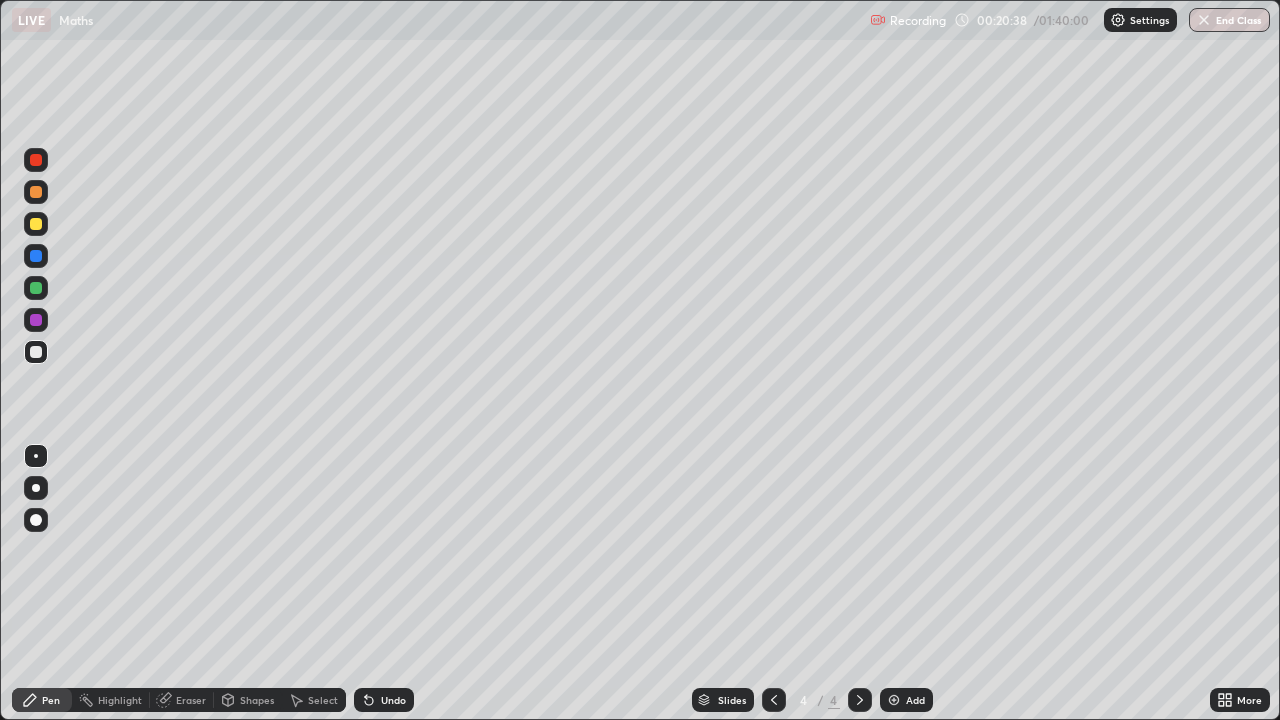 click on "Undo" at bounding box center [393, 700] 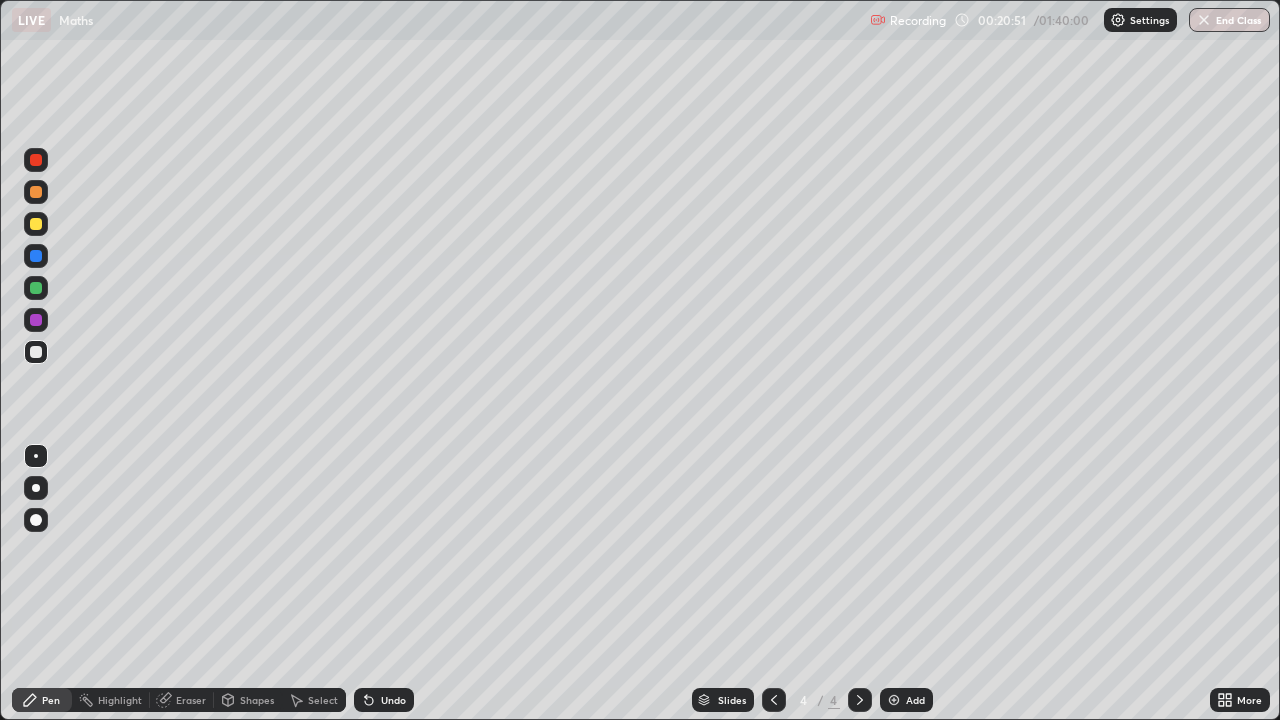 click on "Undo" at bounding box center (393, 700) 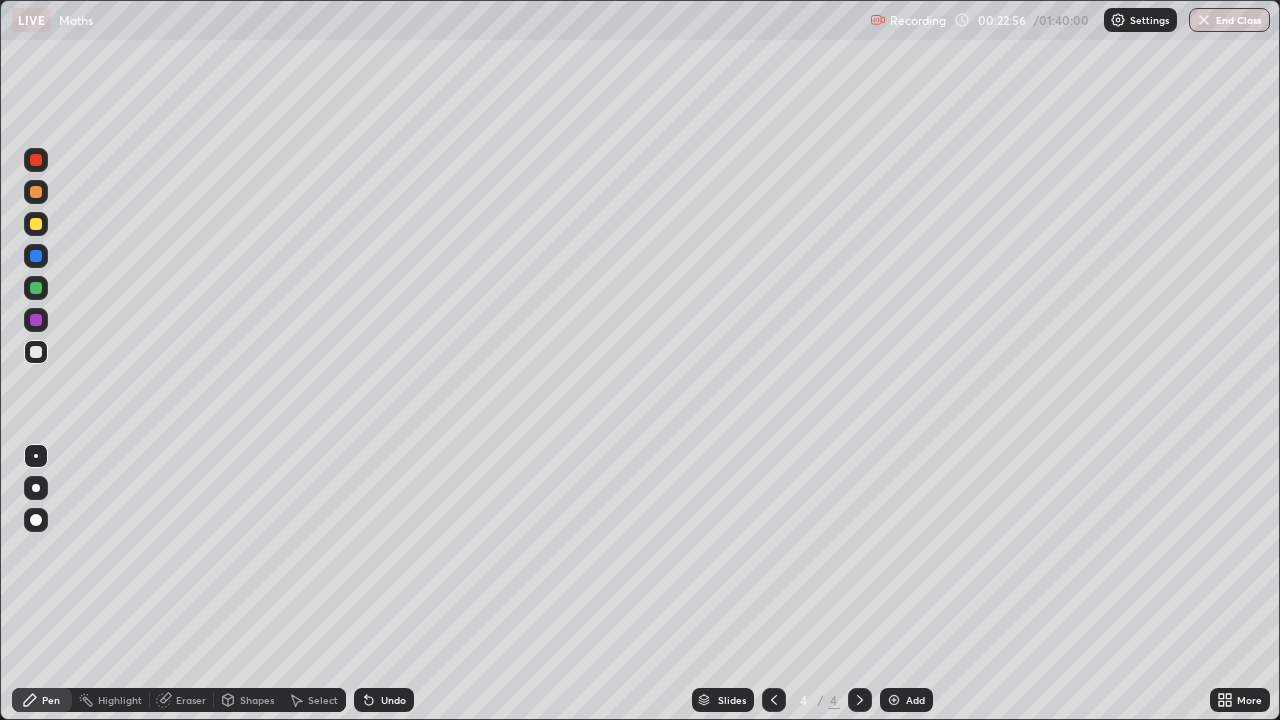 click on "Undo" at bounding box center (393, 700) 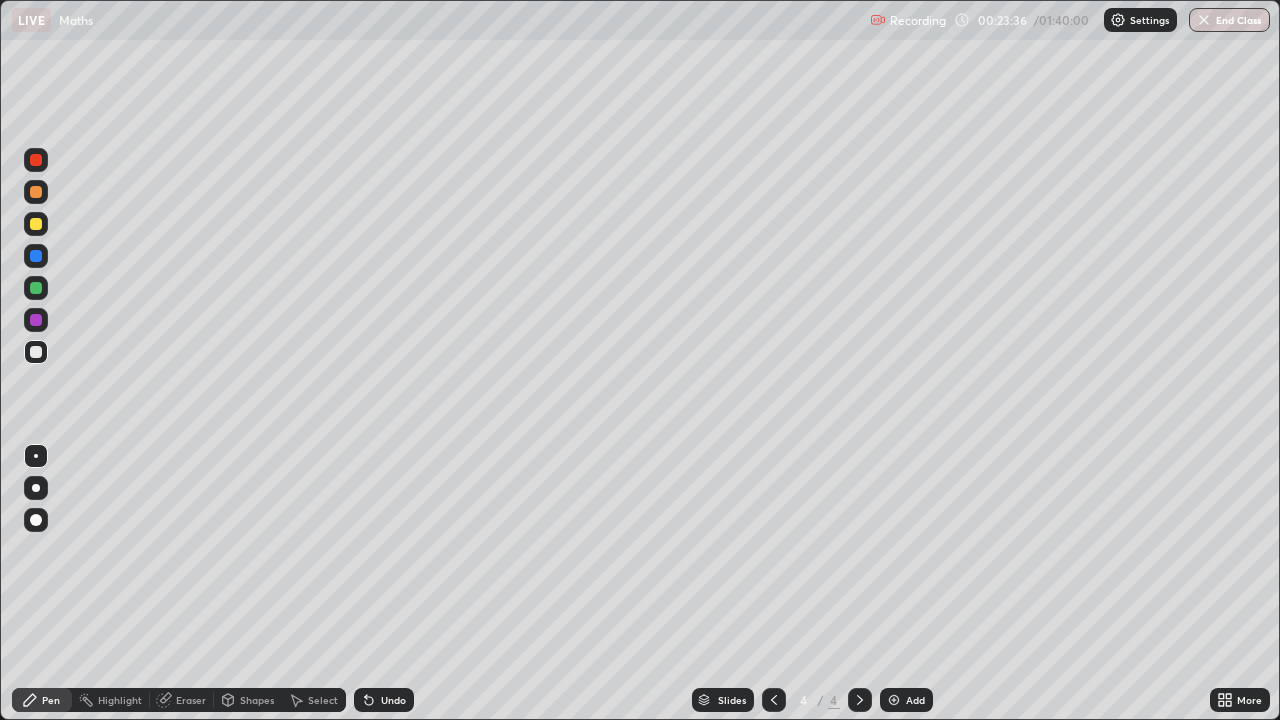 click at bounding box center (36, 288) 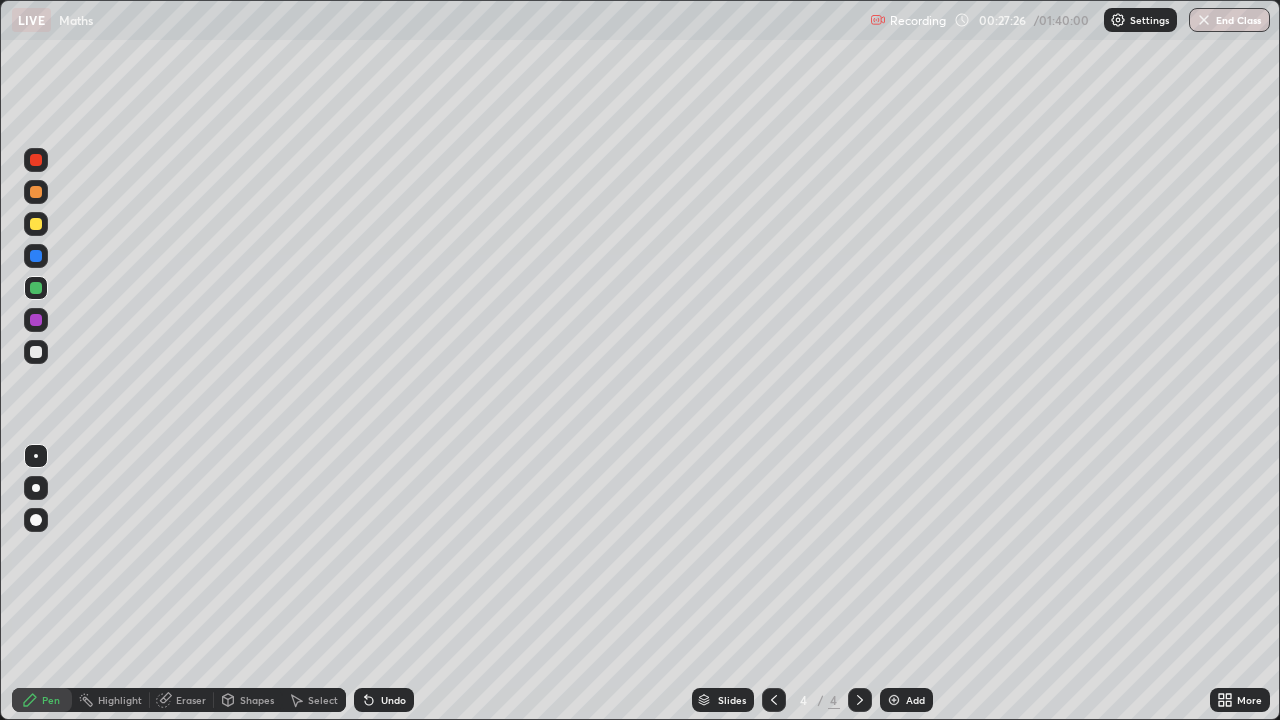 click on "Add" at bounding box center [915, 700] 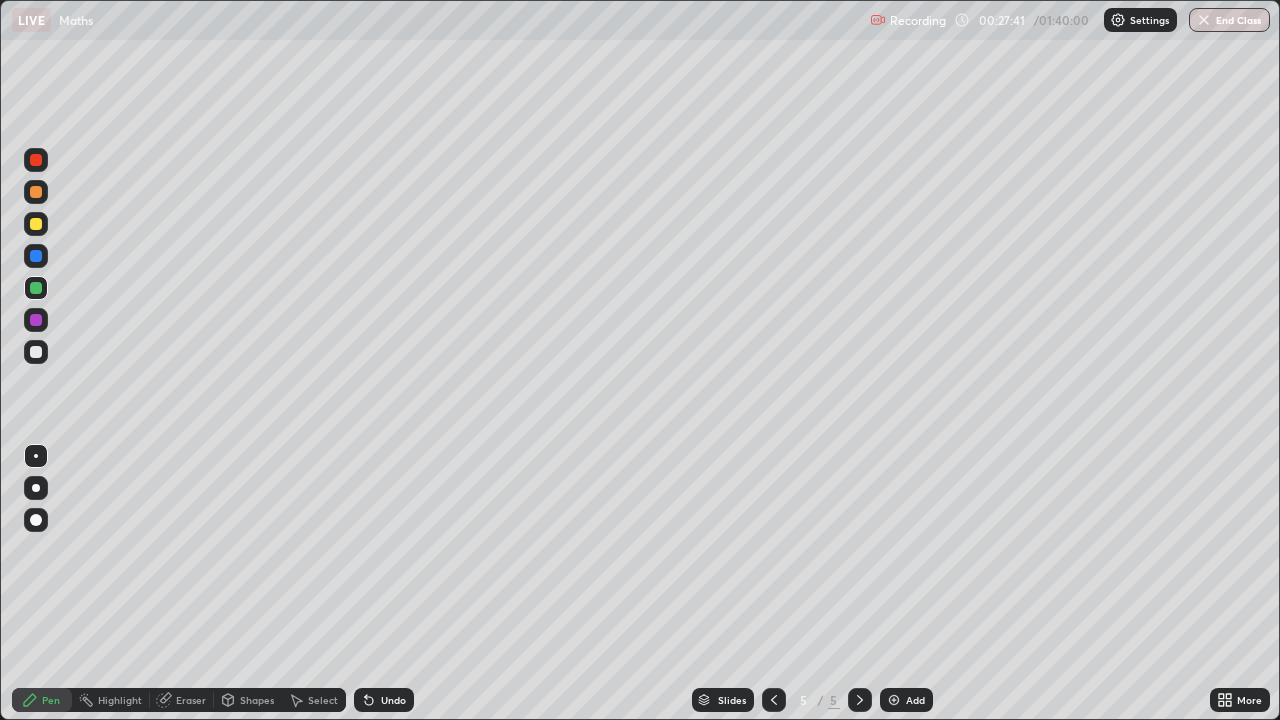 click at bounding box center (36, 352) 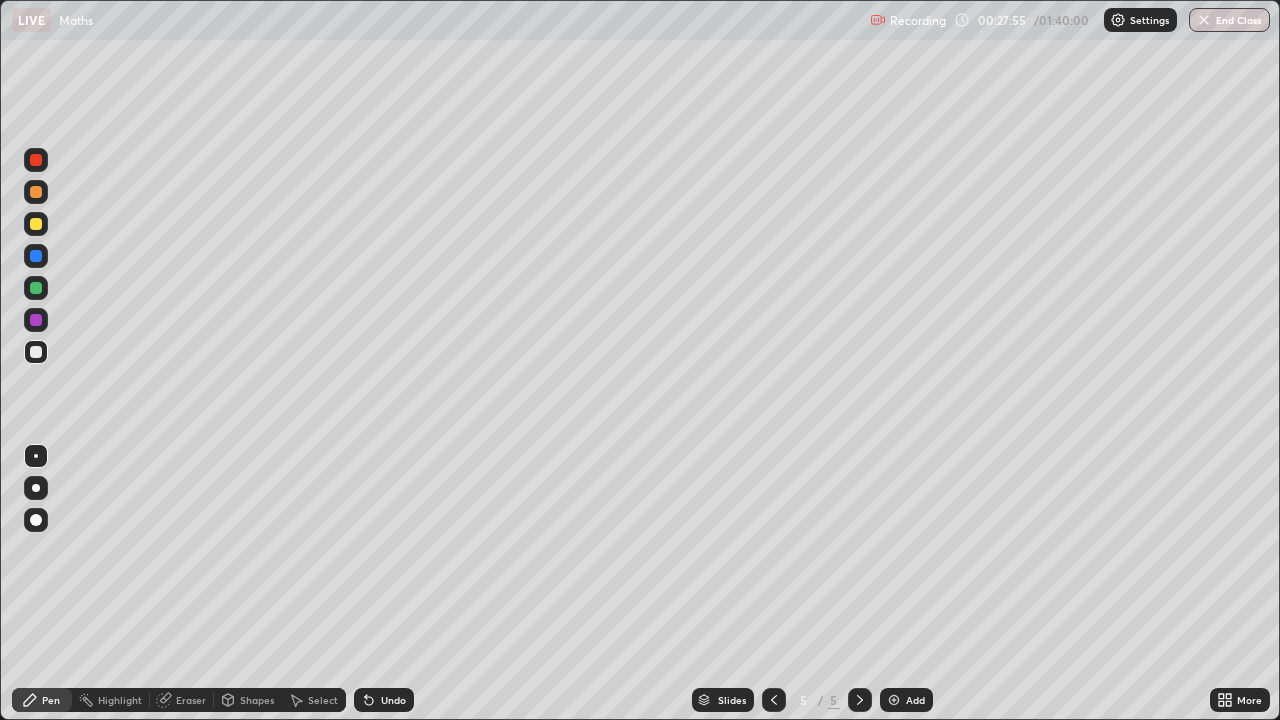 click on "Undo" at bounding box center (393, 700) 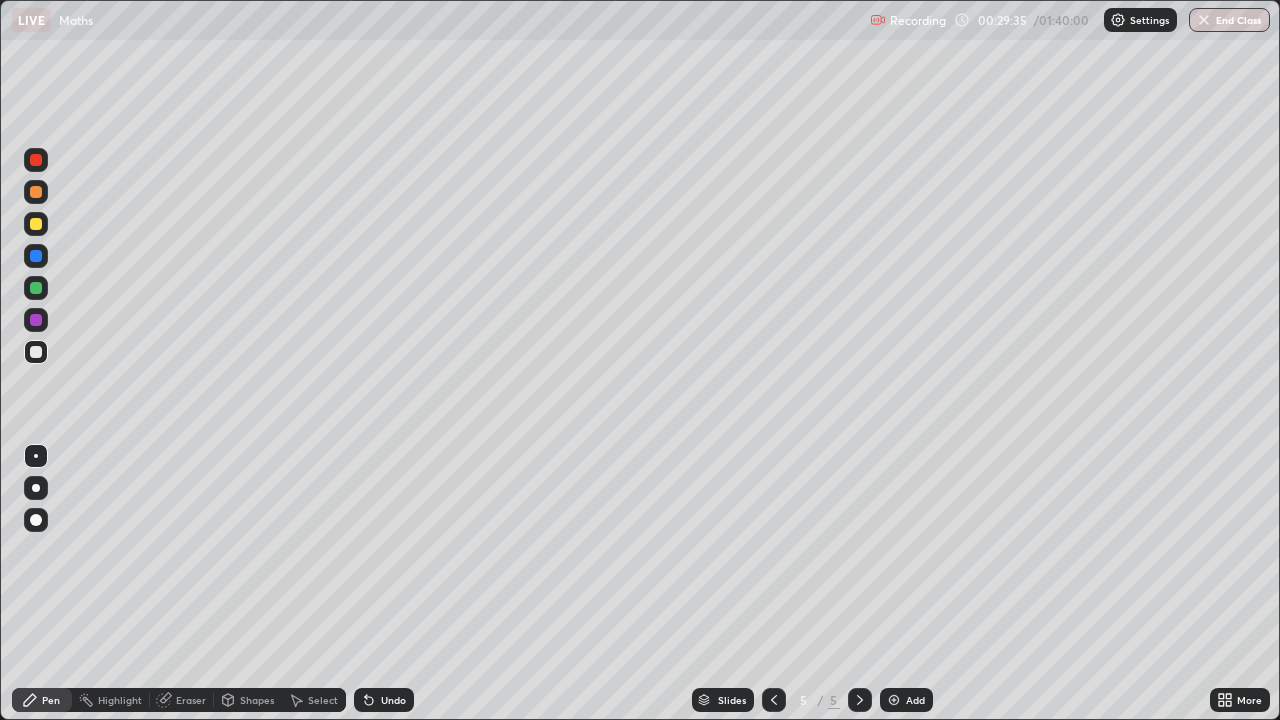 click on "Undo" at bounding box center (393, 700) 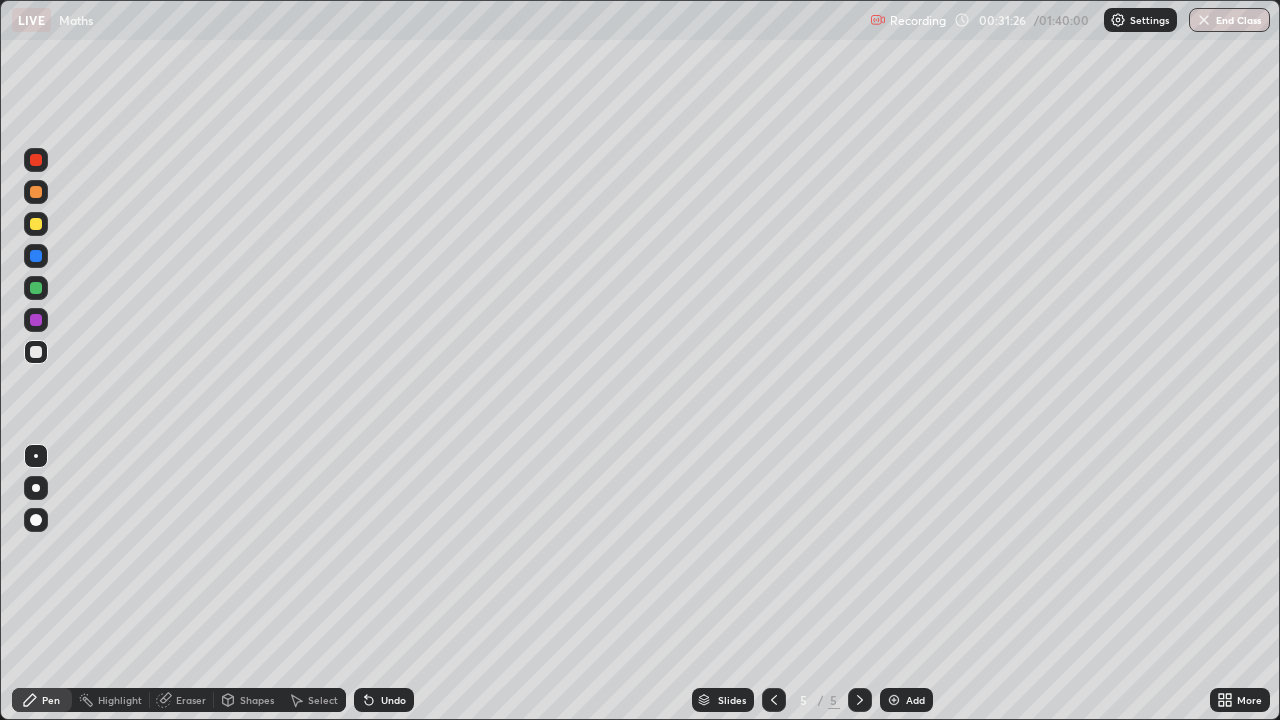 click on "Undo" at bounding box center (393, 700) 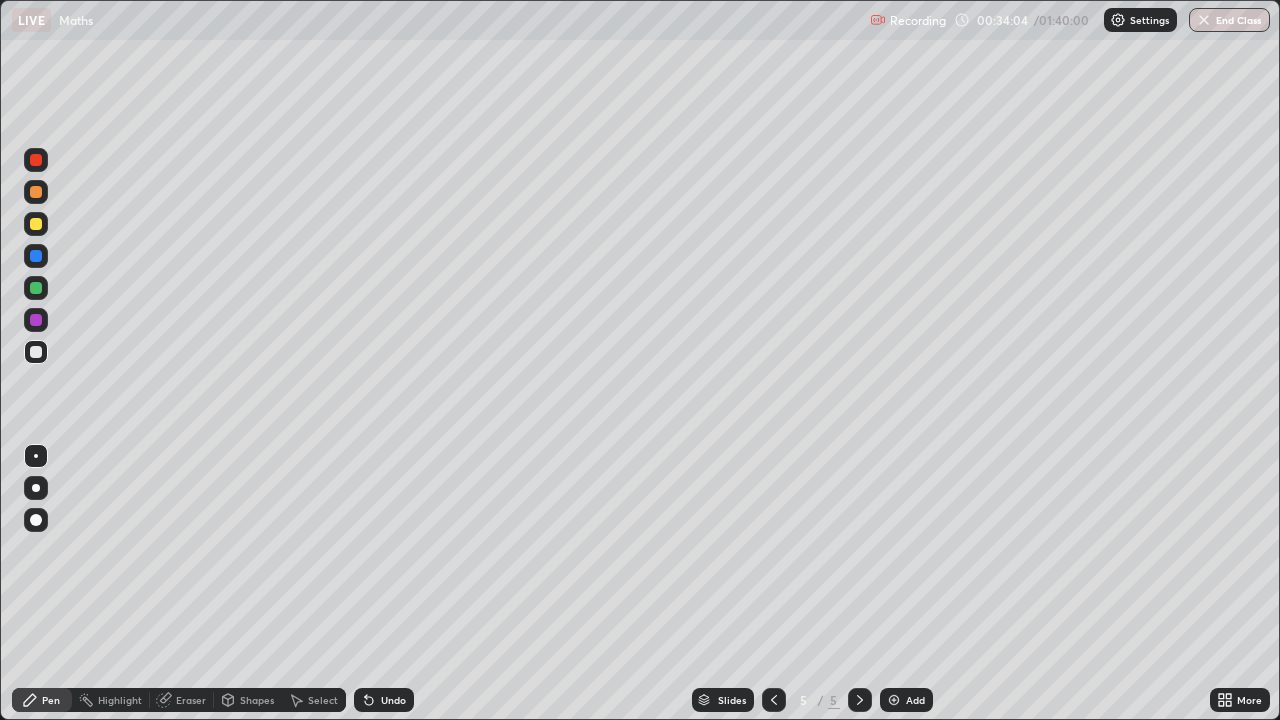click on "Select" at bounding box center (323, 700) 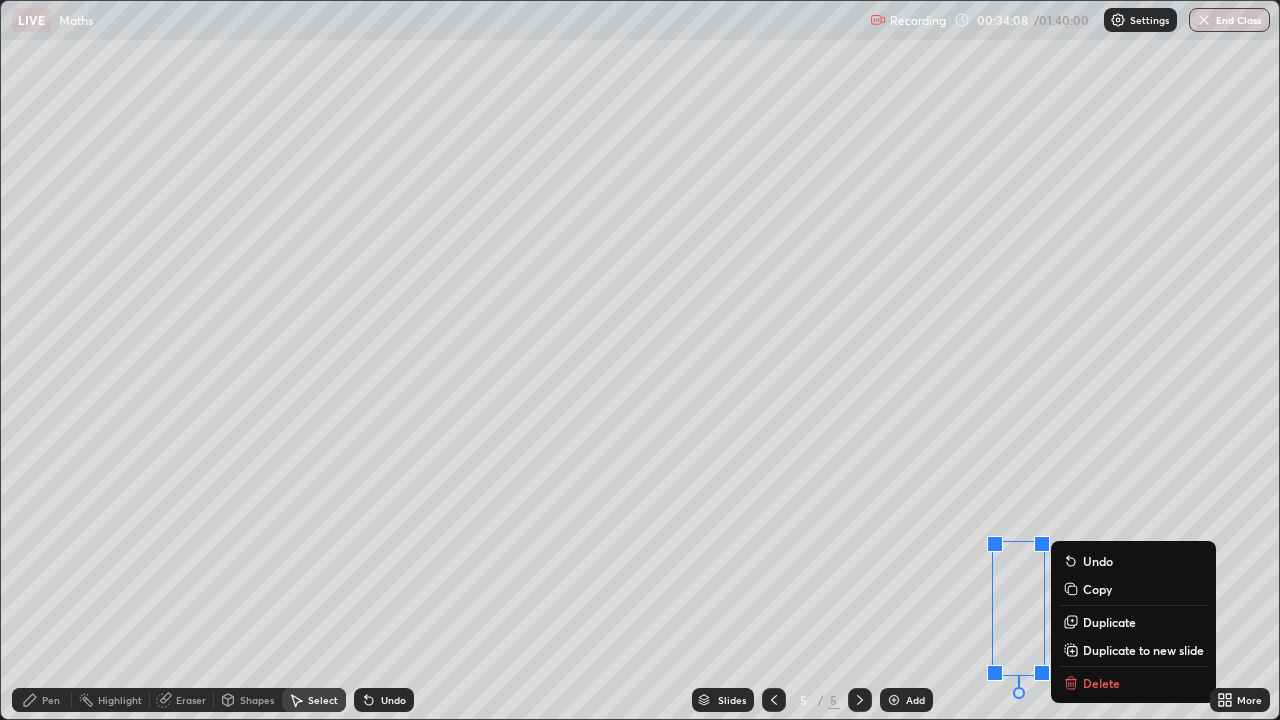 click on "Slides 5 / 5 Add" at bounding box center [812, 700] 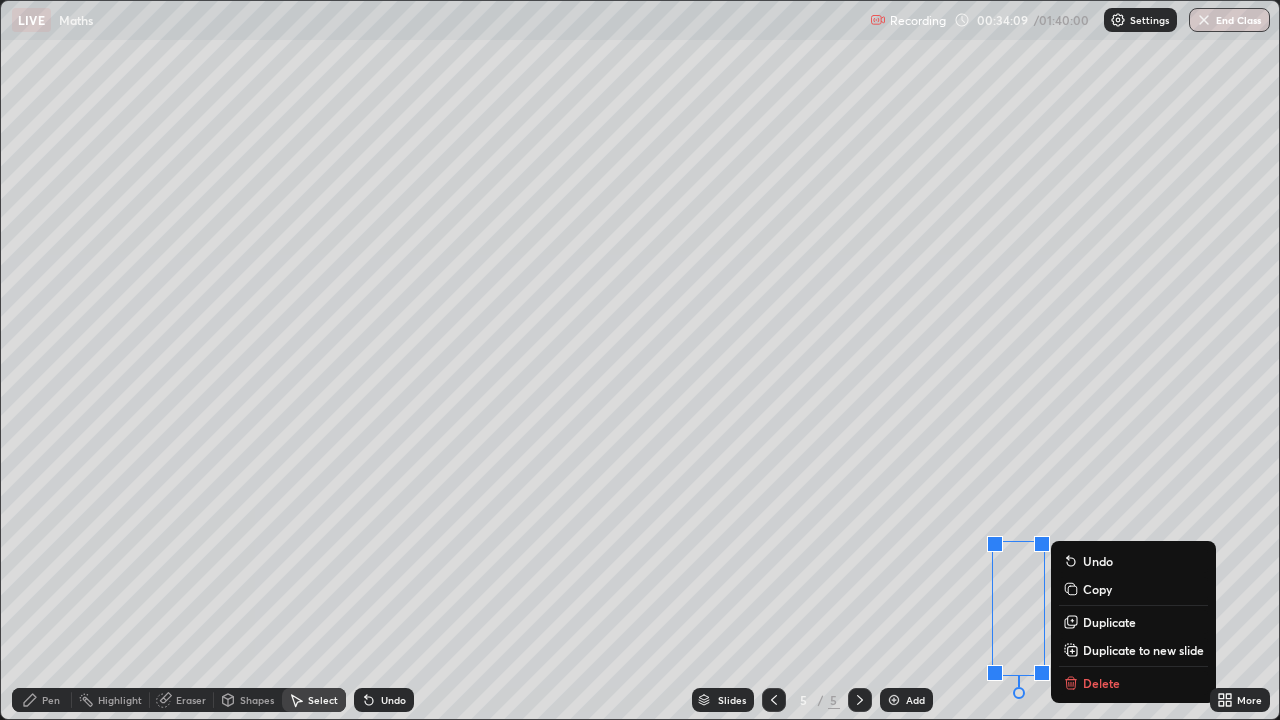 click on "Slides 5 / 5 Add" at bounding box center (812, 700) 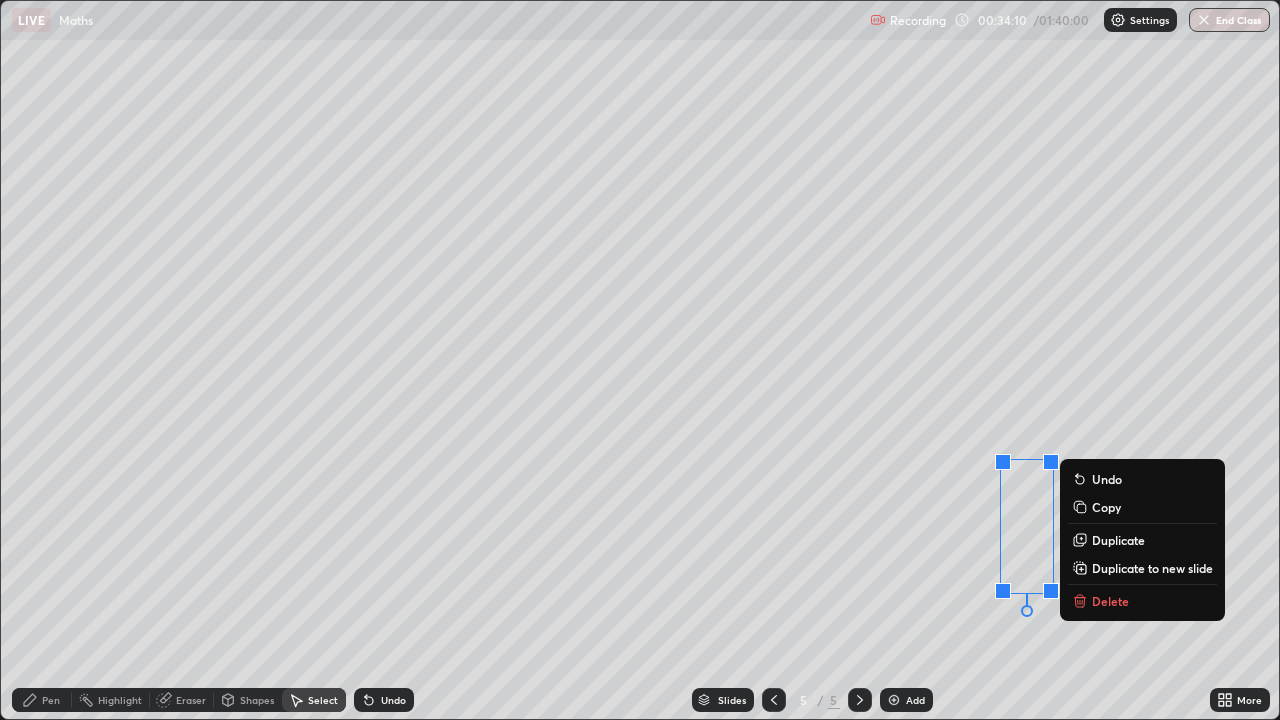 click 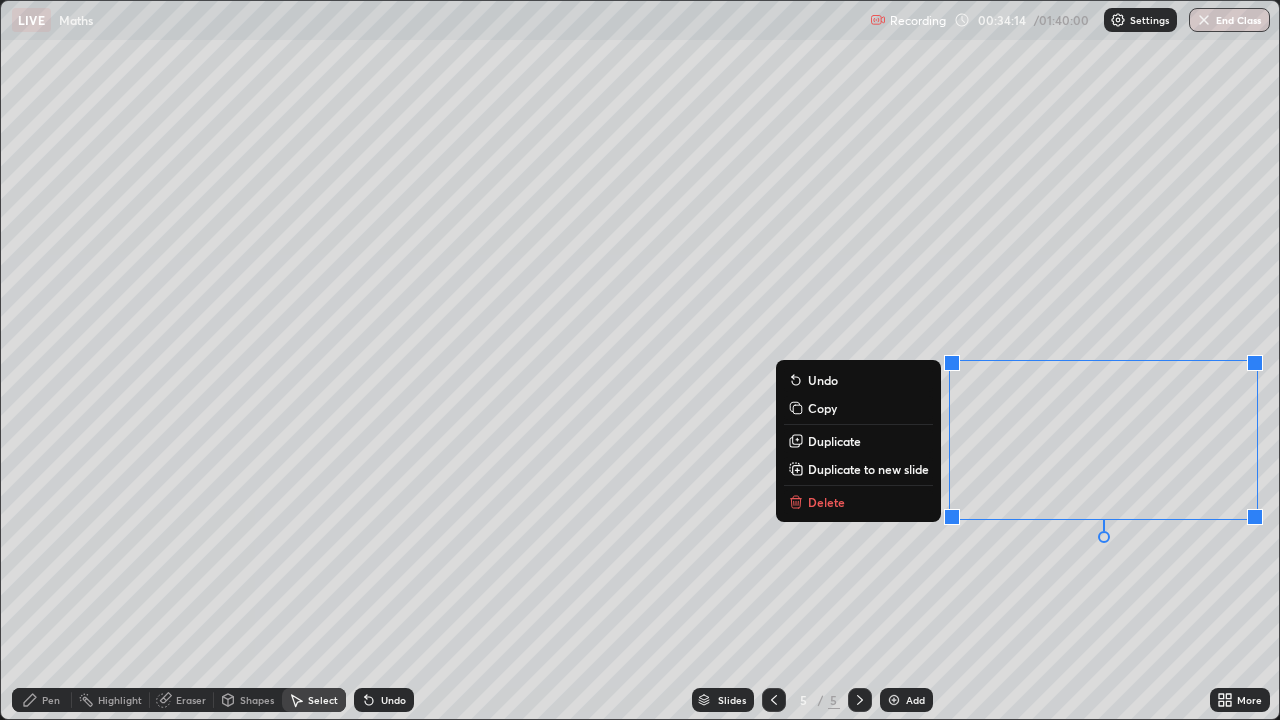click on "Delete" at bounding box center [858, 502] 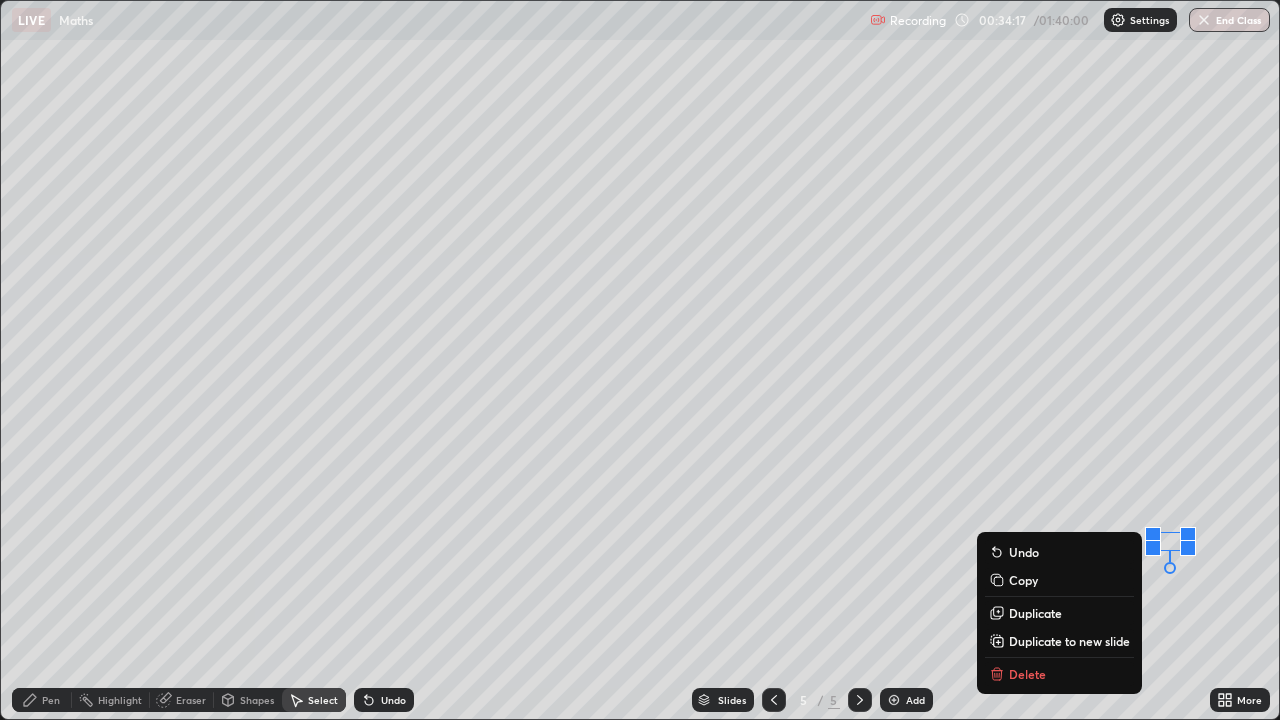 click on "Delete" at bounding box center (1027, 674) 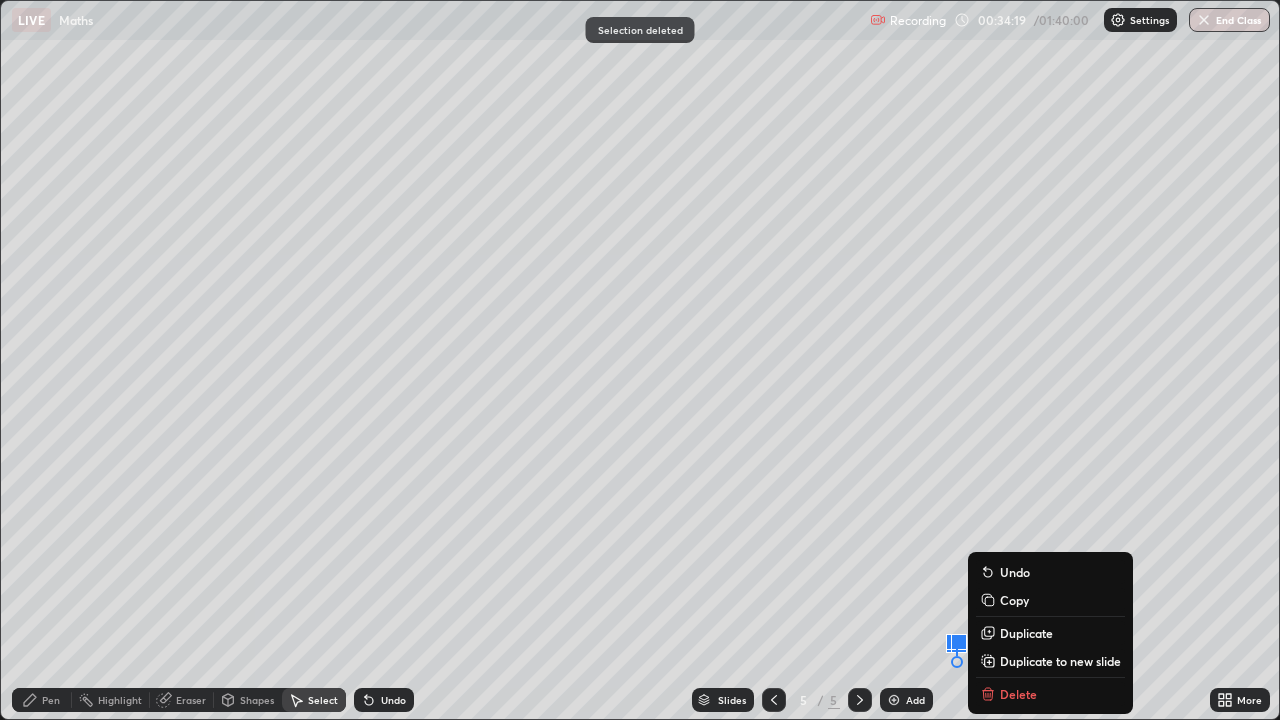 click on "Slides 5 / 5 Add" at bounding box center (812, 700) 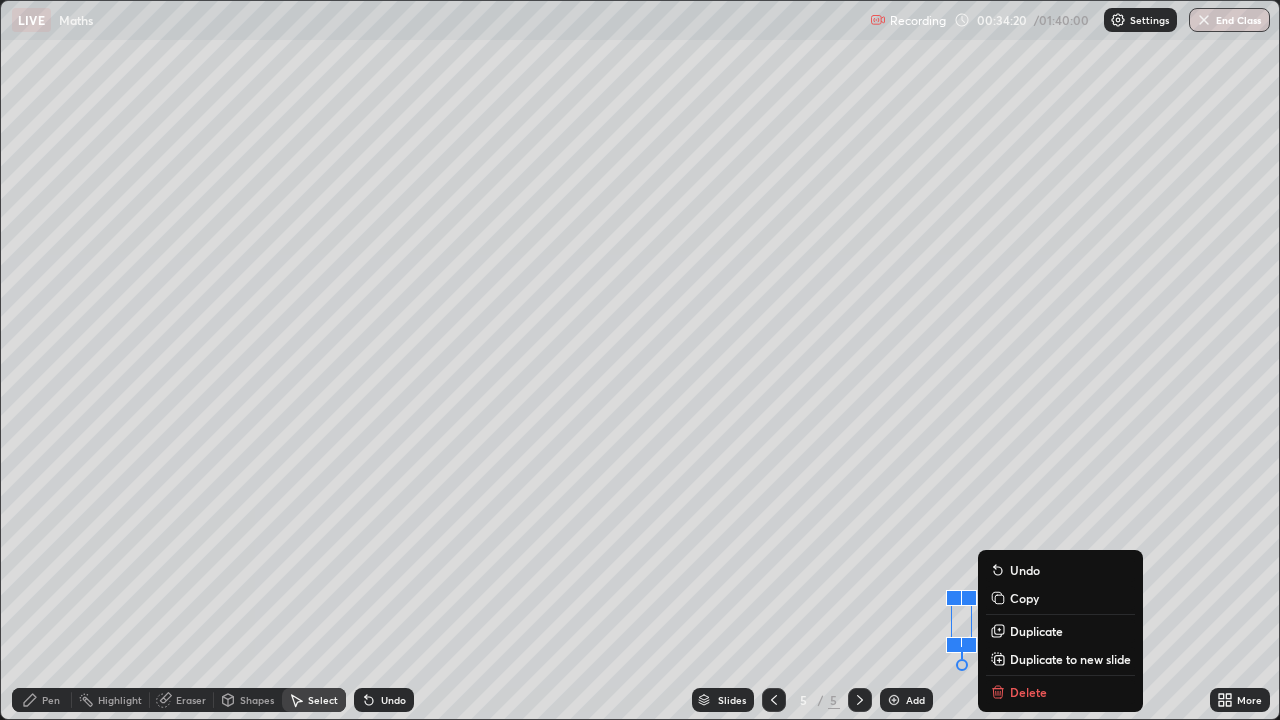 click on "Slides 5 / 5 Add" at bounding box center (812, 700) 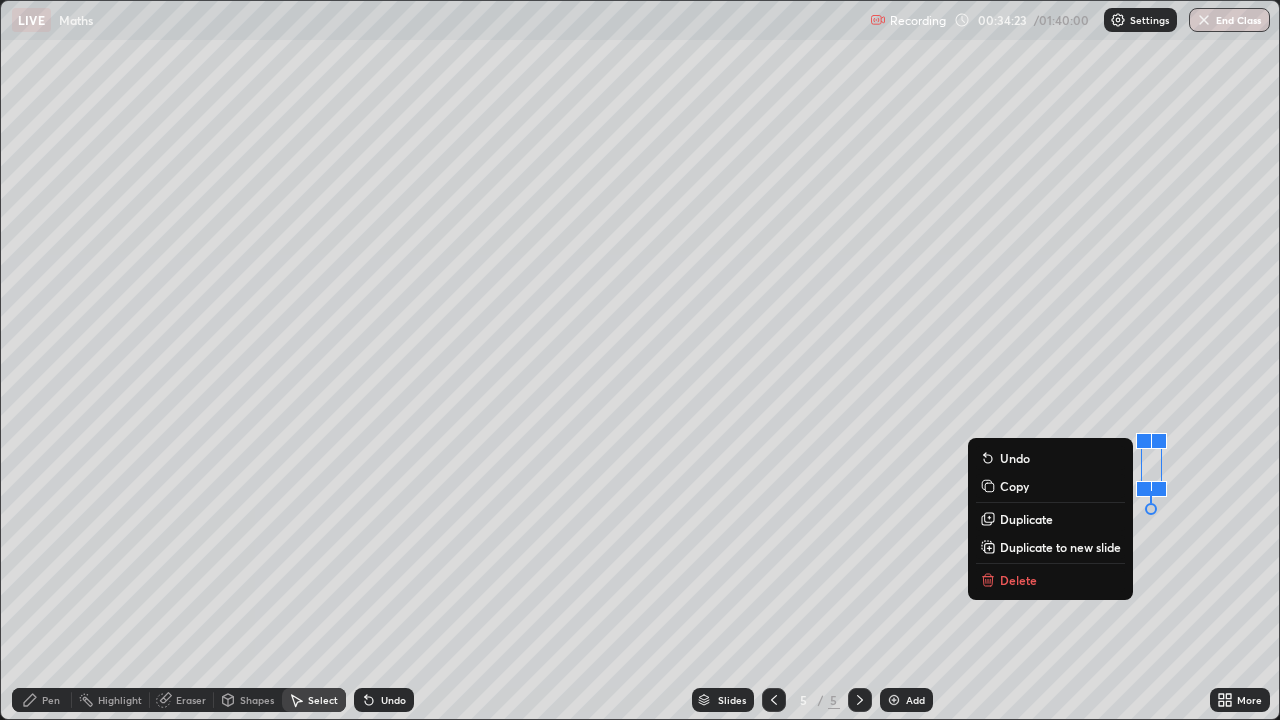 click on "Delete" at bounding box center [1050, 580] 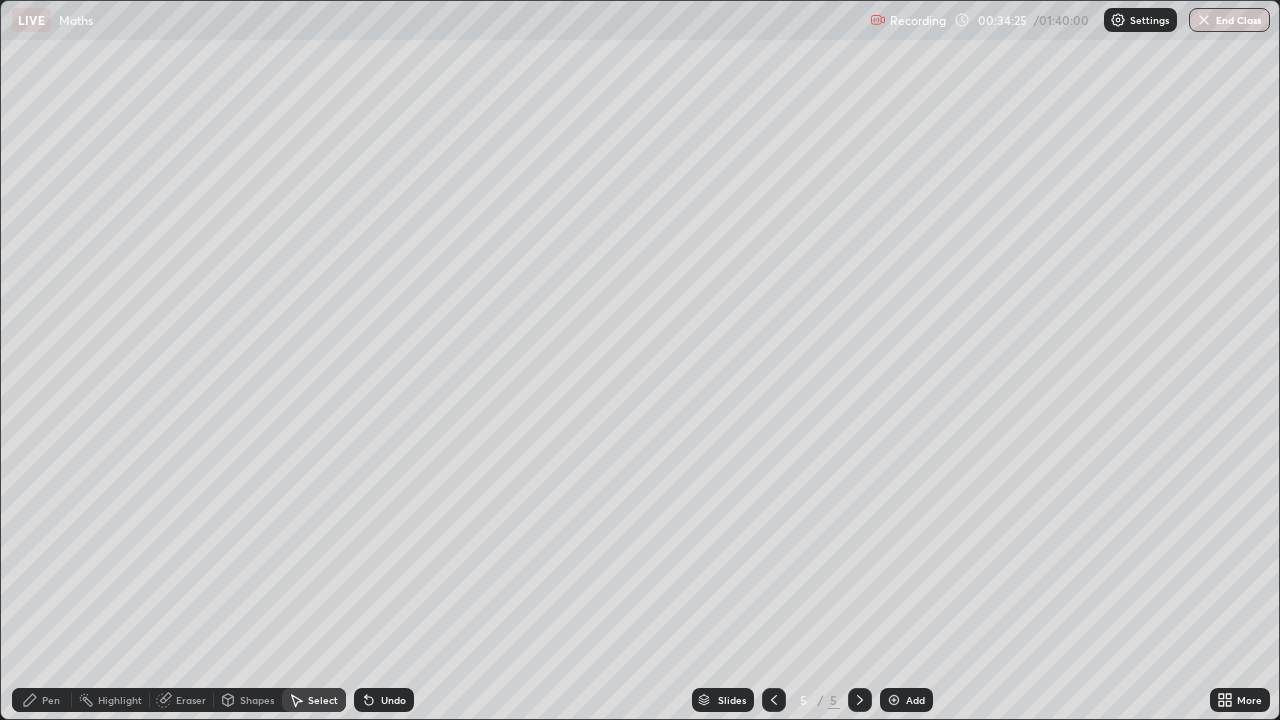 click on "Eraser" at bounding box center (191, 700) 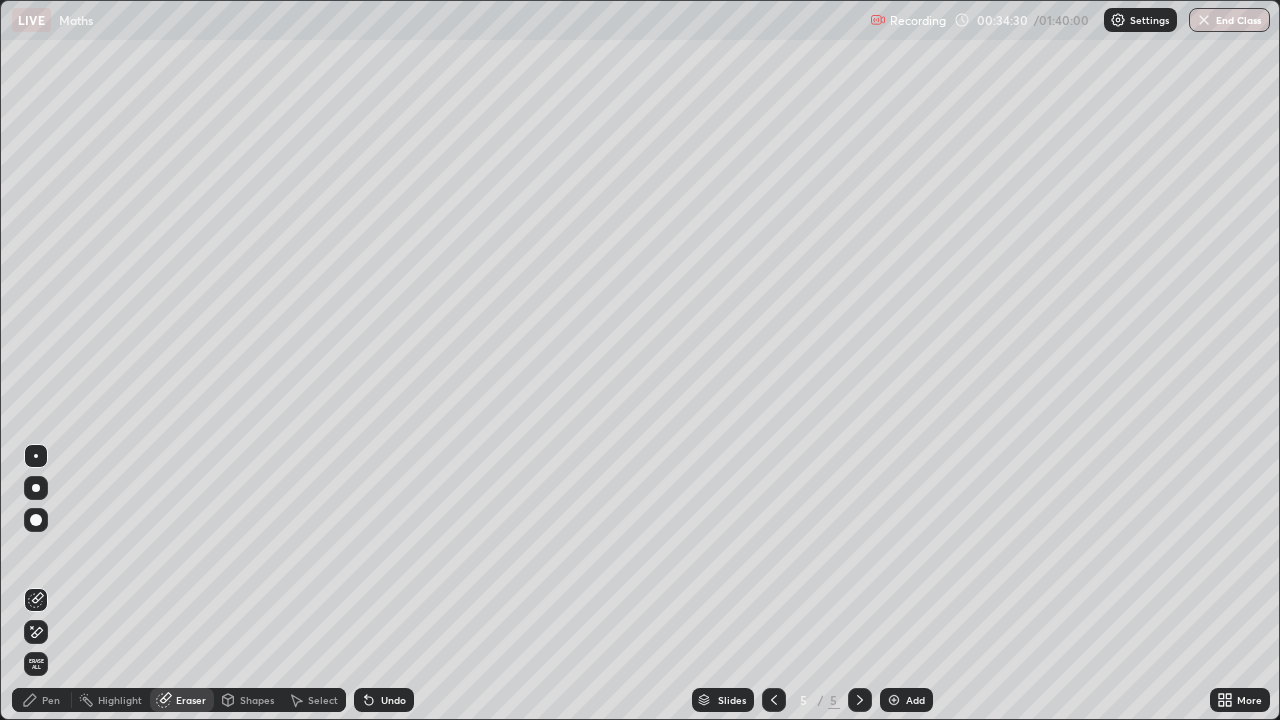 click on "Pen" at bounding box center (51, 700) 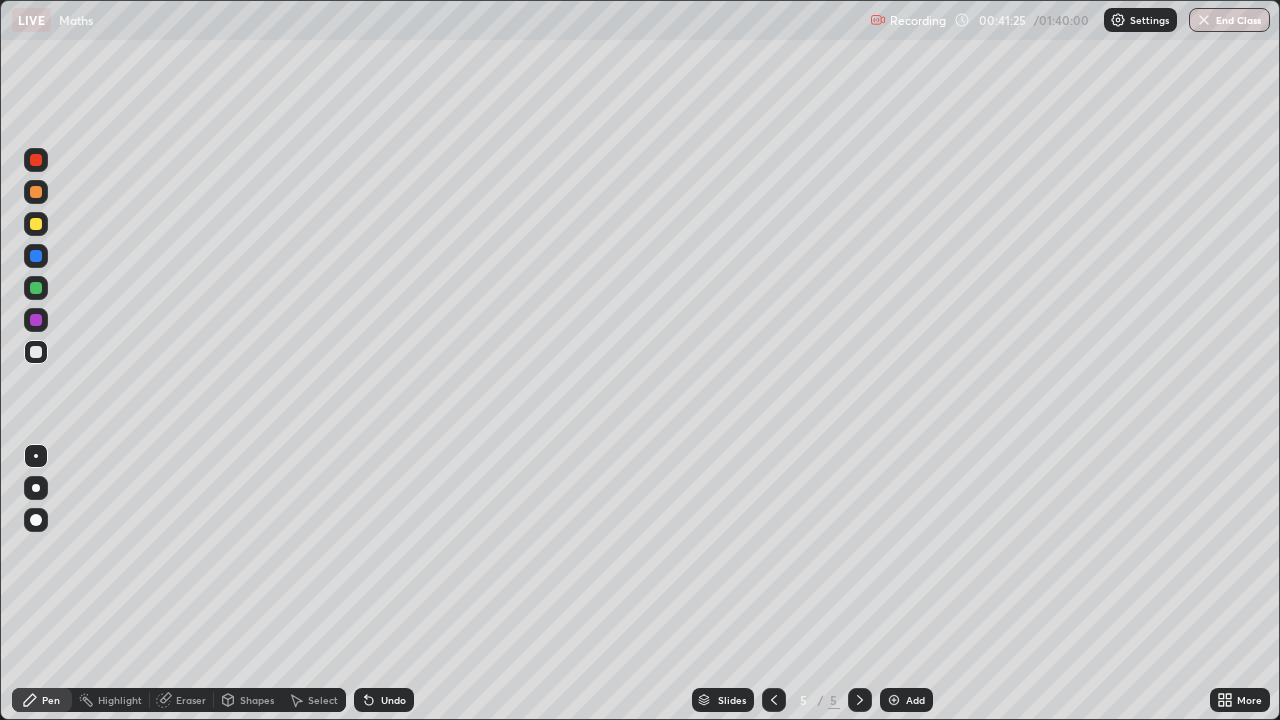 click on "Add" at bounding box center [906, 700] 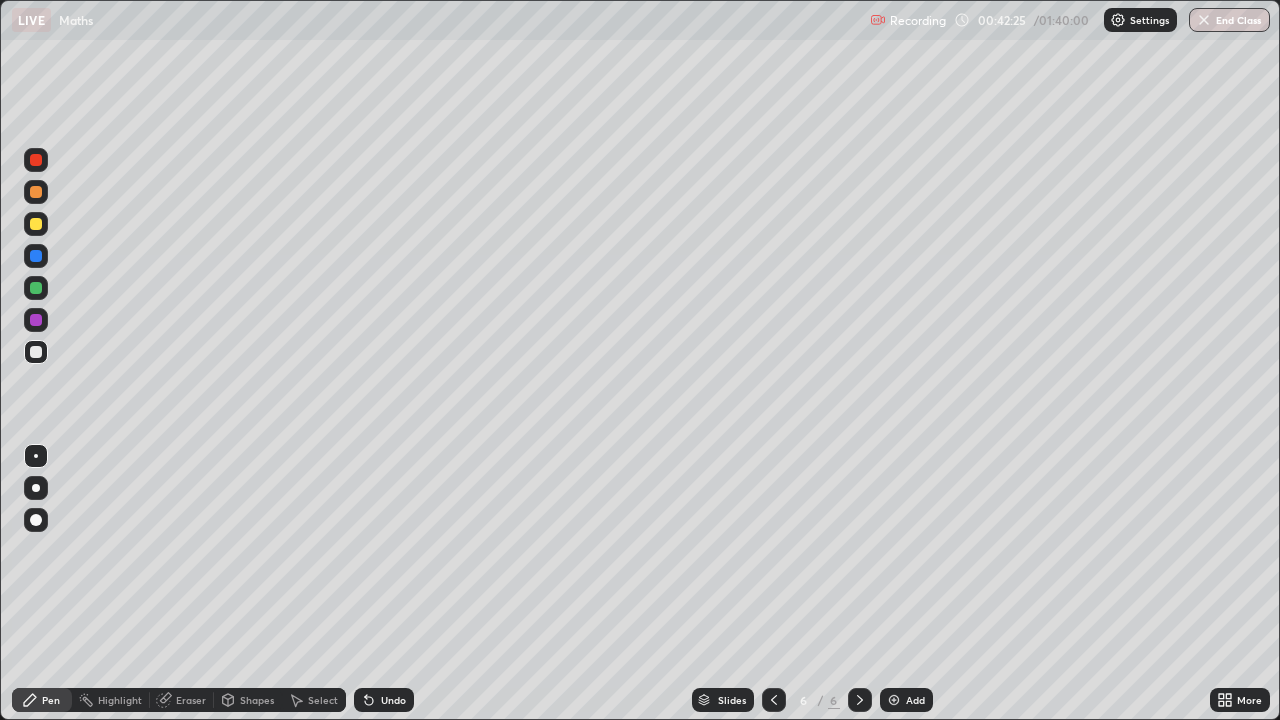 click on "Undo" at bounding box center [384, 700] 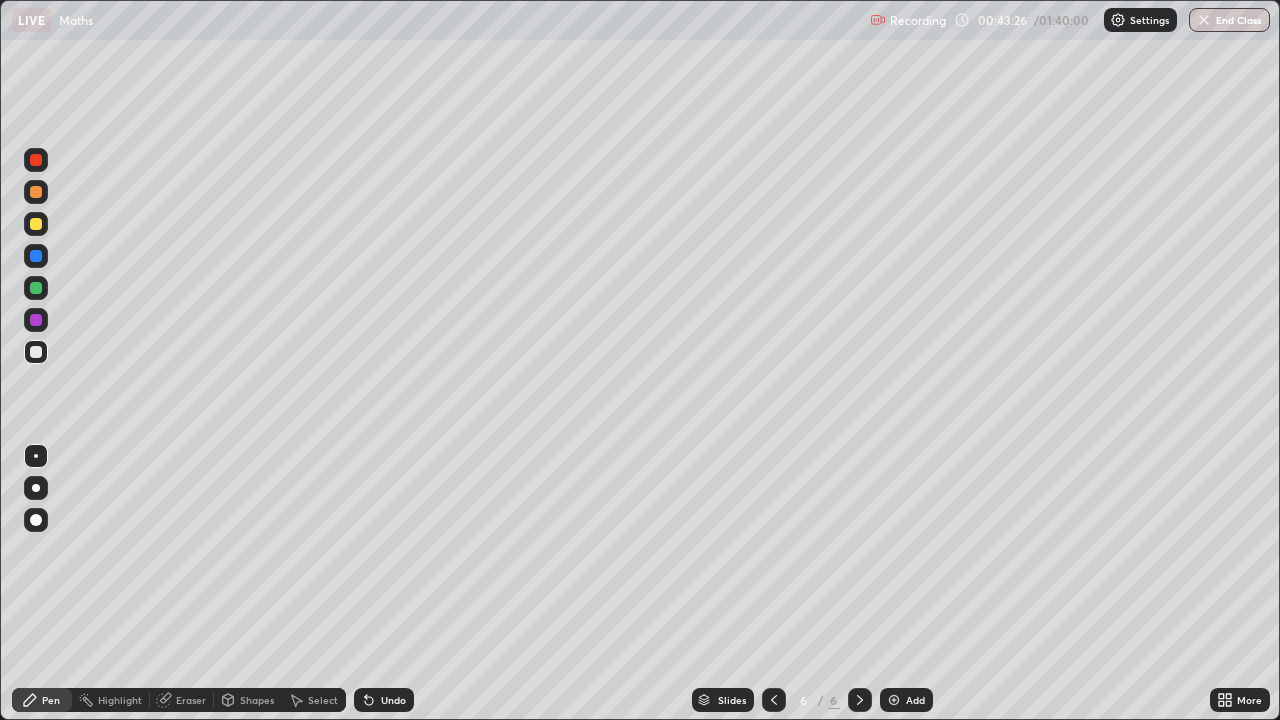 click 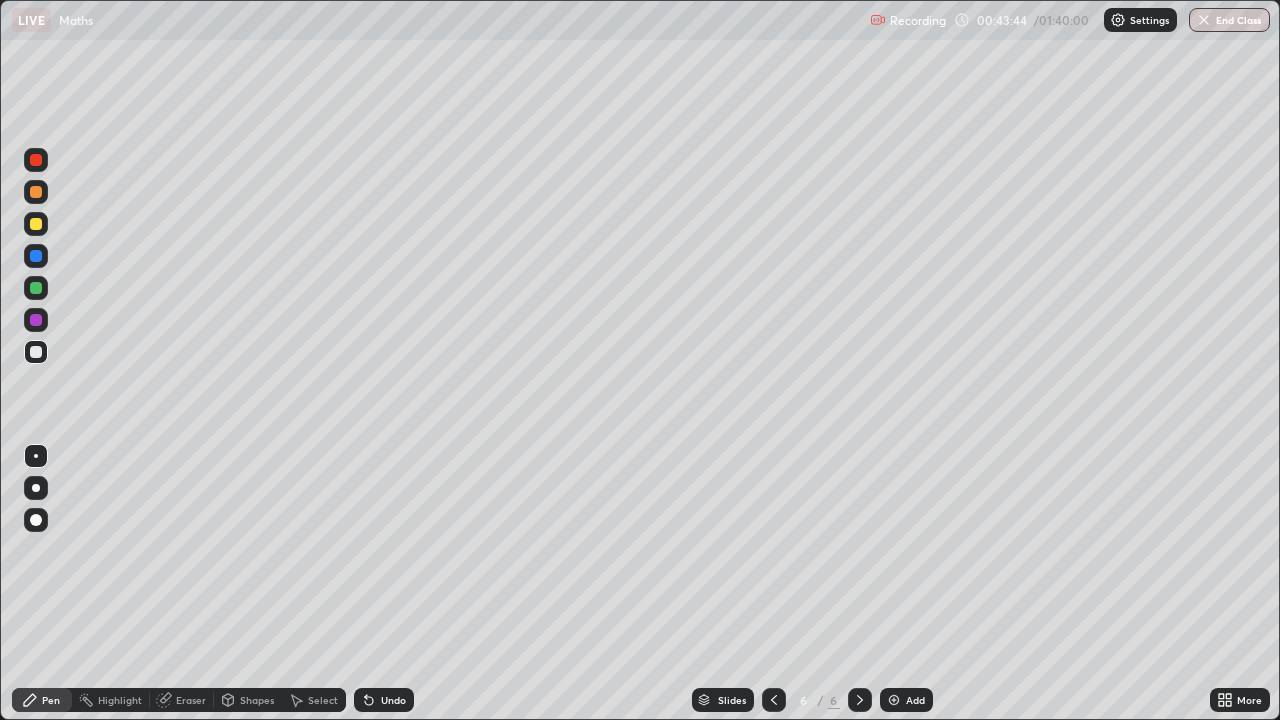 click on "Undo" at bounding box center [384, 700] 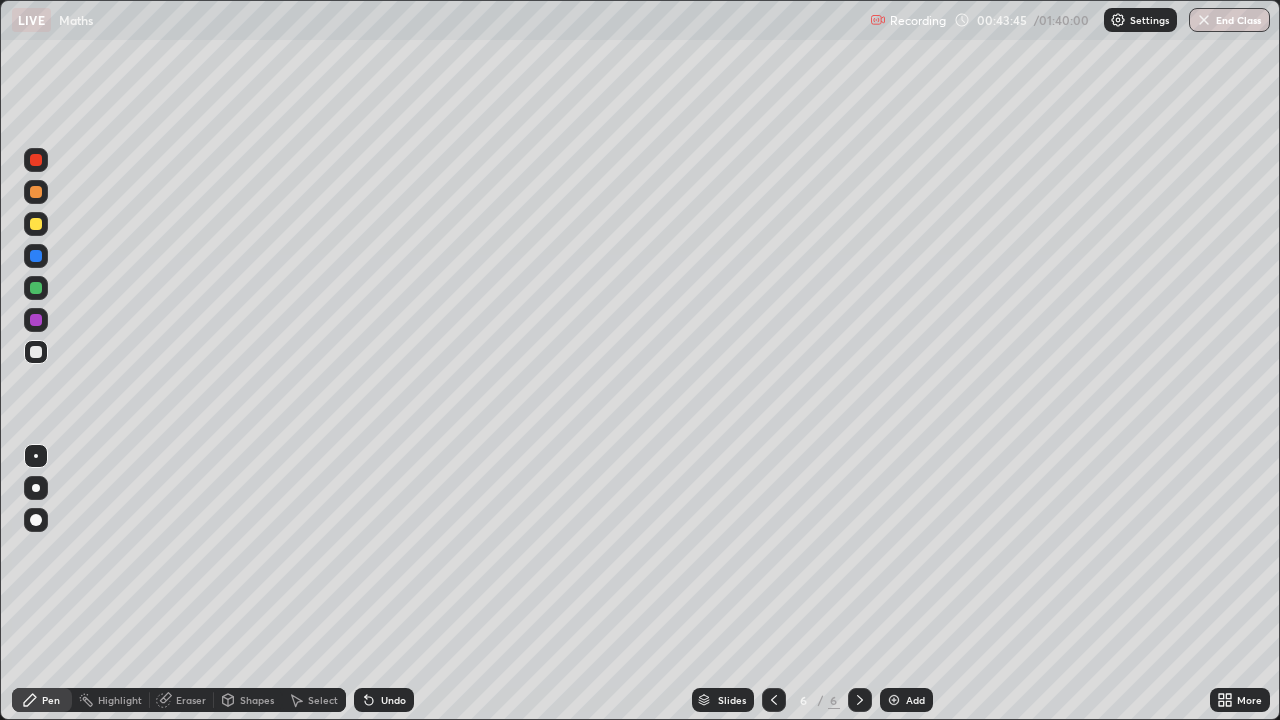 click 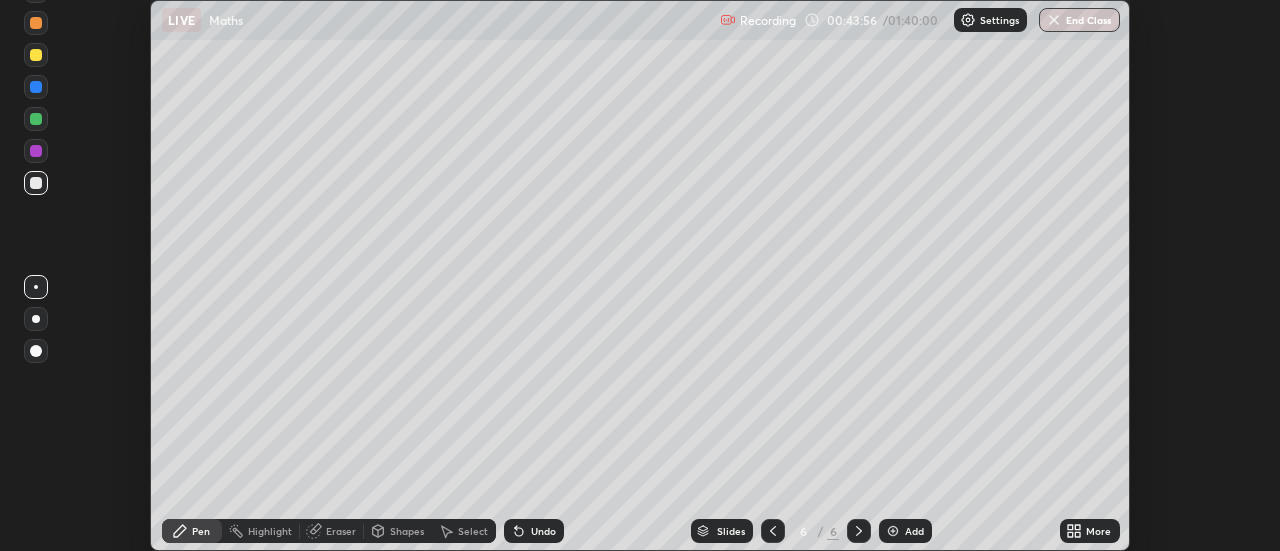 scroll, scrollTop: 551, scrollLeft: 1280, axis: both 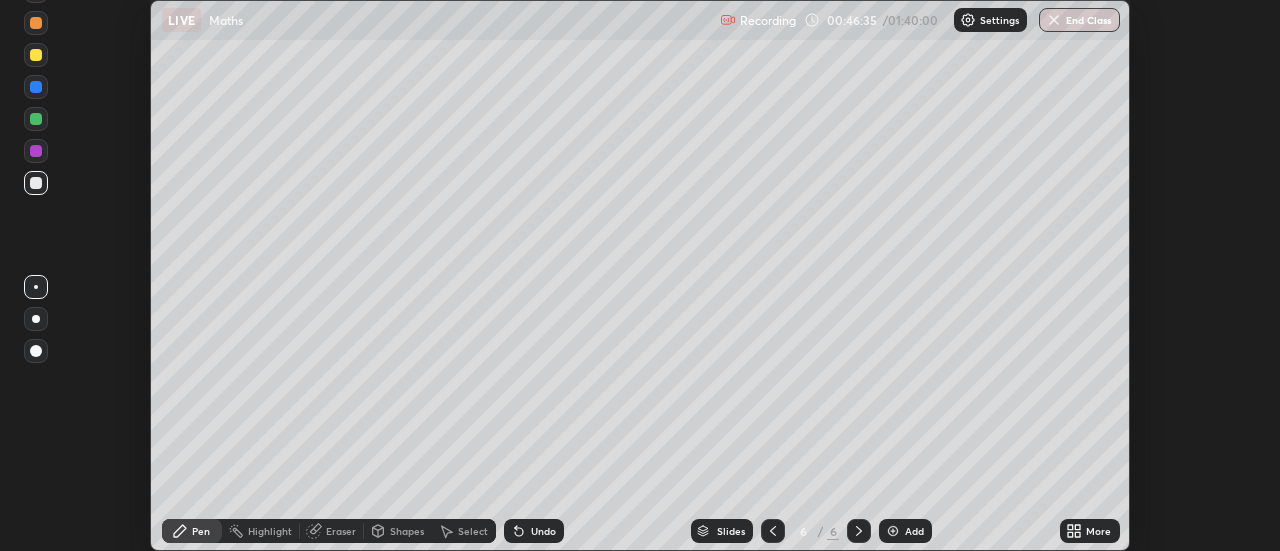 click 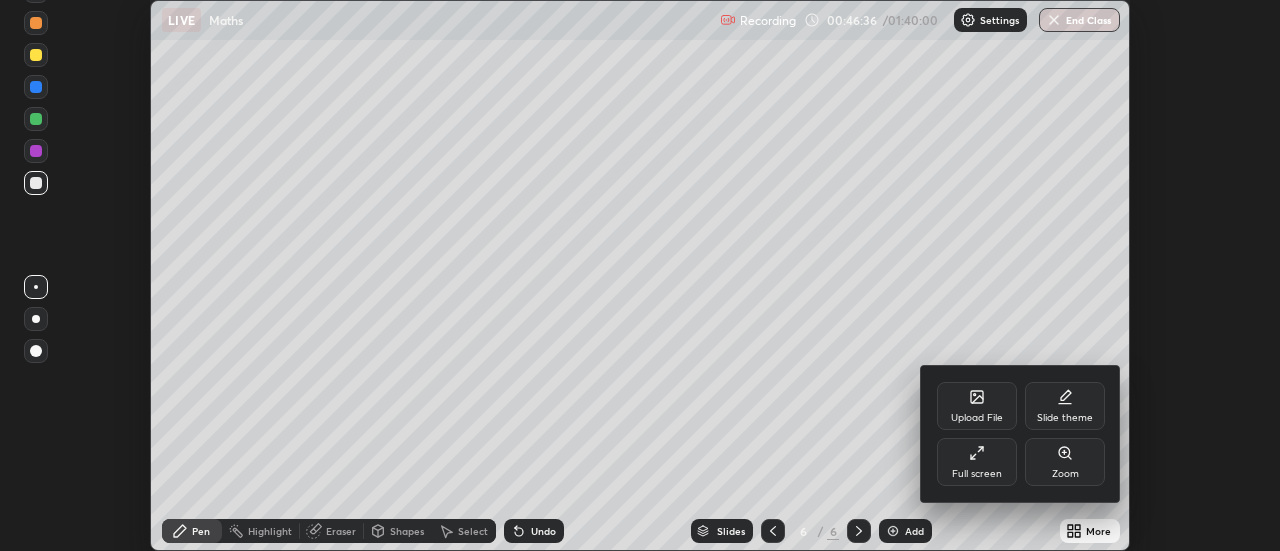 click on "Full screen" at bounding box center [977, 474] 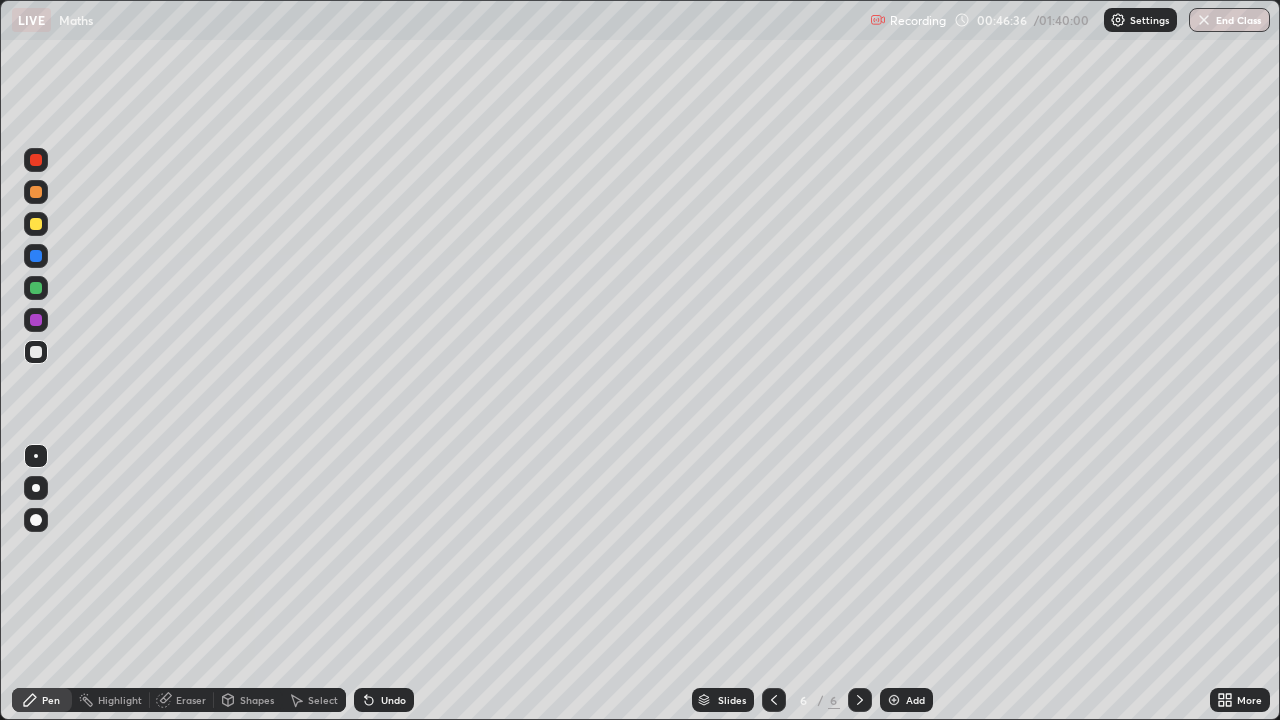 scroll, scrollTop: 99280, scrollLeft: 98720, axis: both 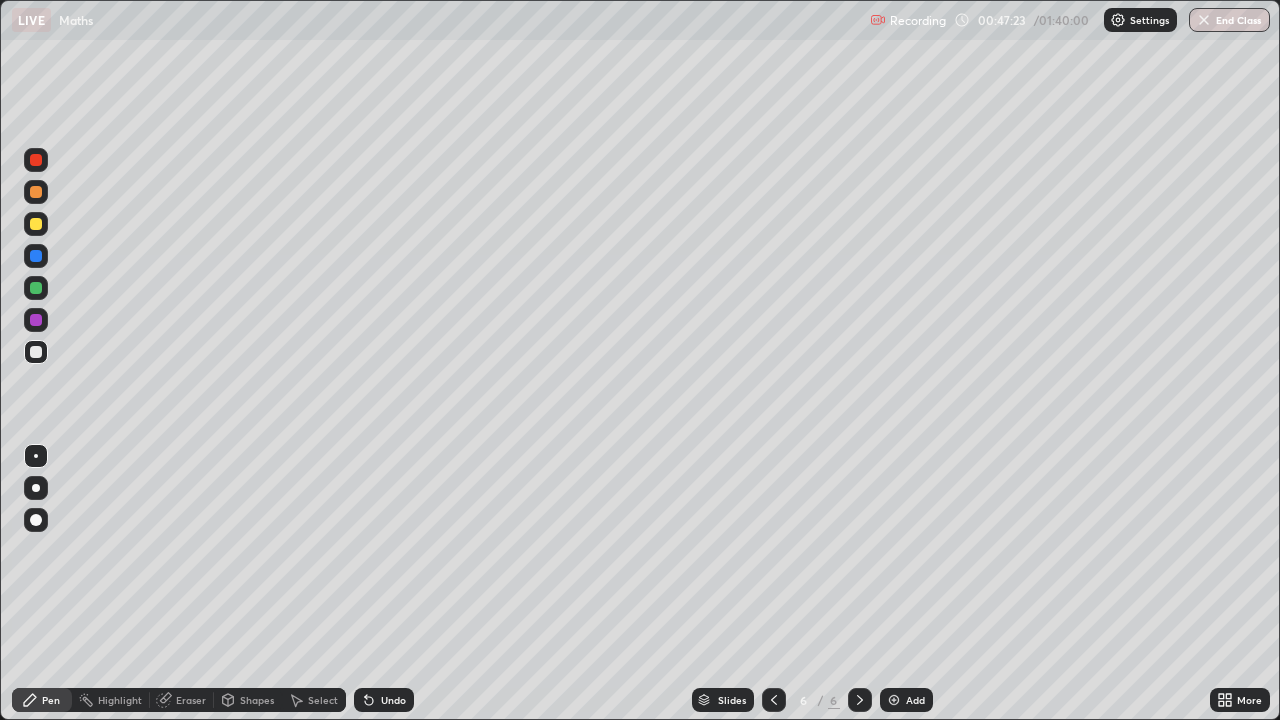 click 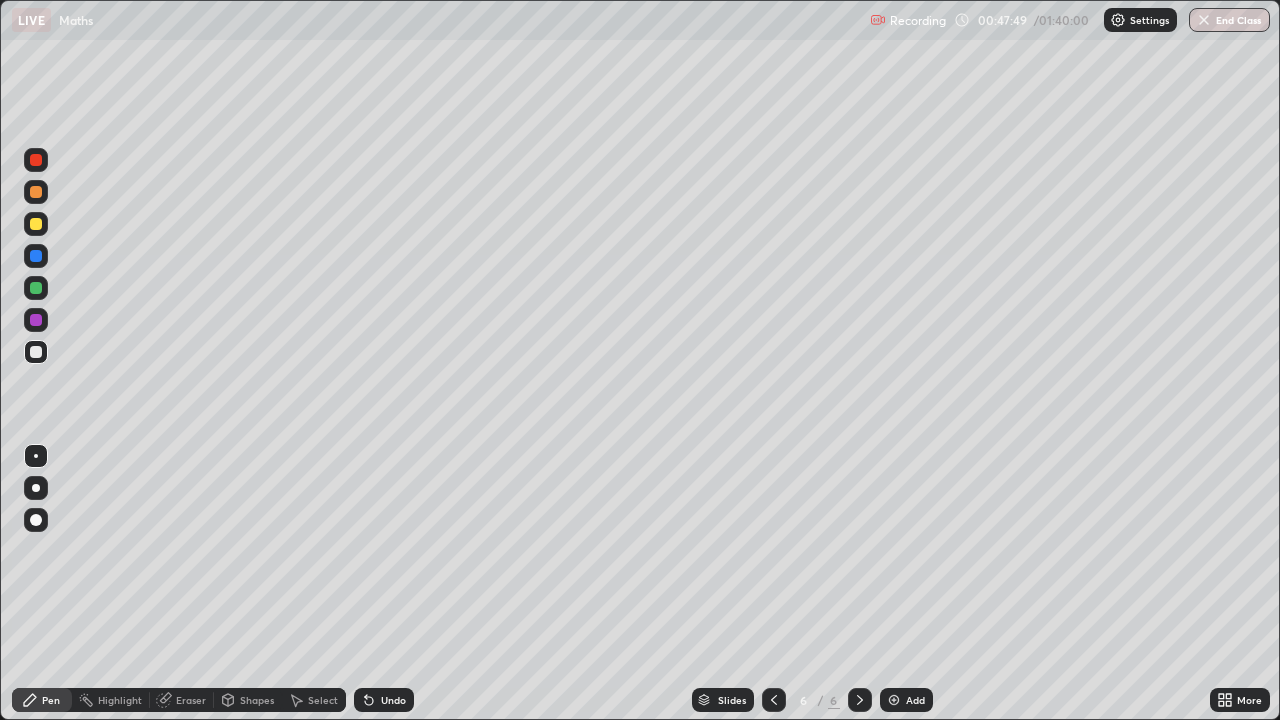 click 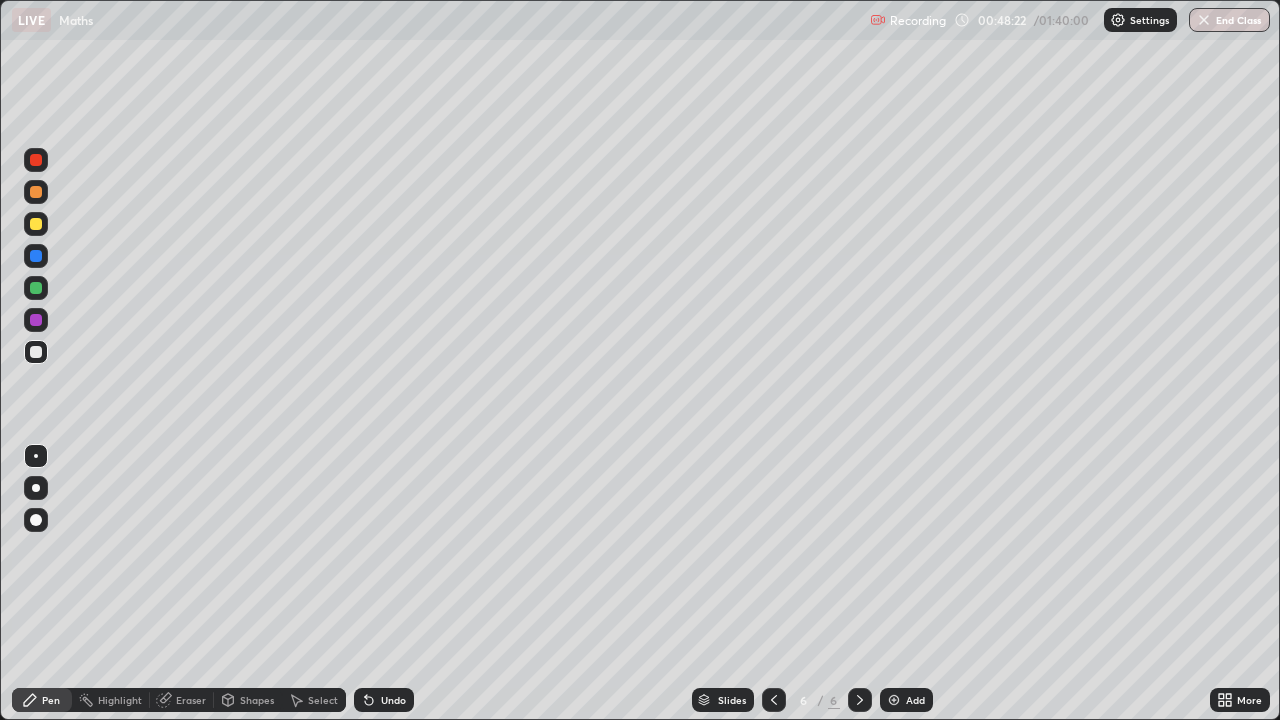 click on "Undo" at bounding box center [393, 700] 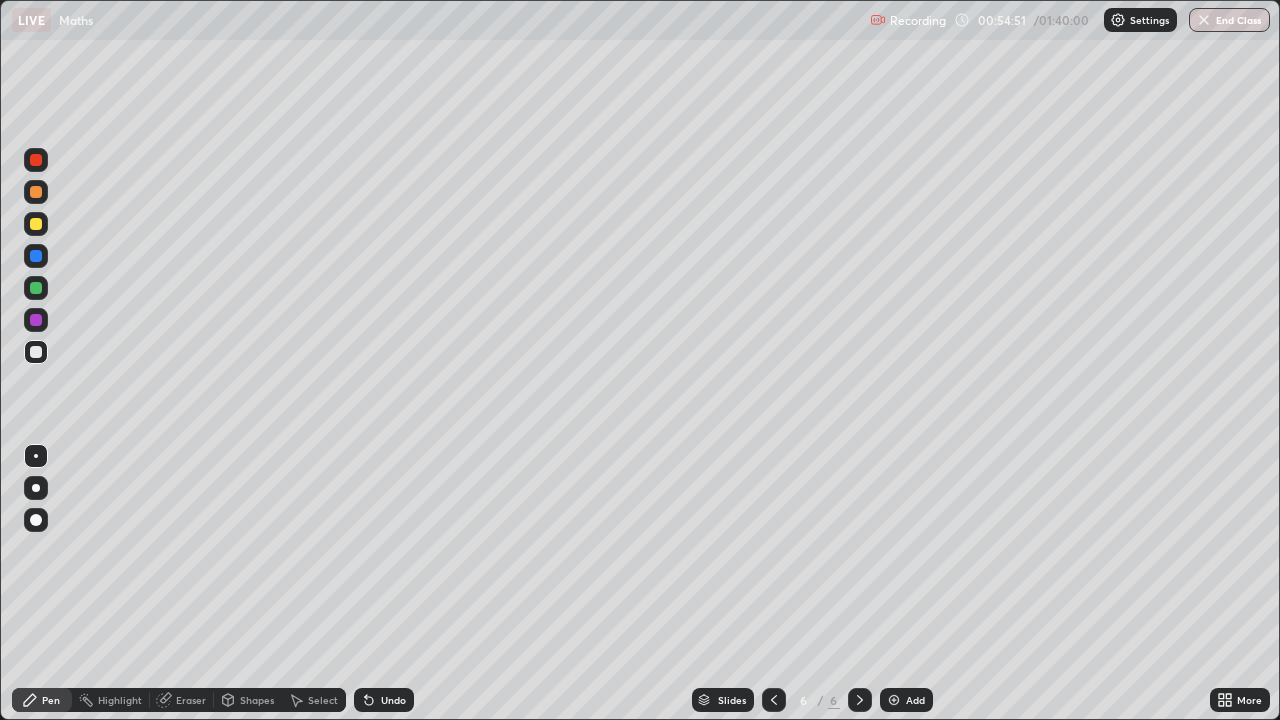 click at bounding box center [894, 700] 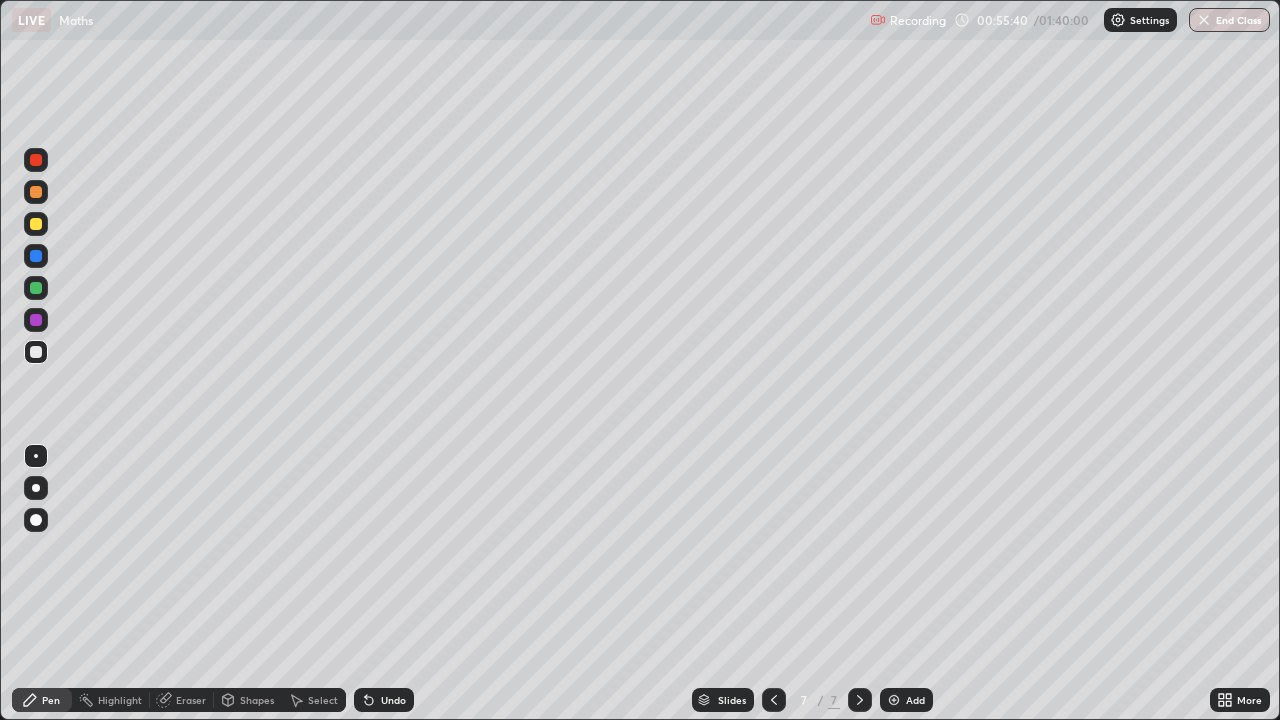 click on "Undo" at bounding box center (384, 700) 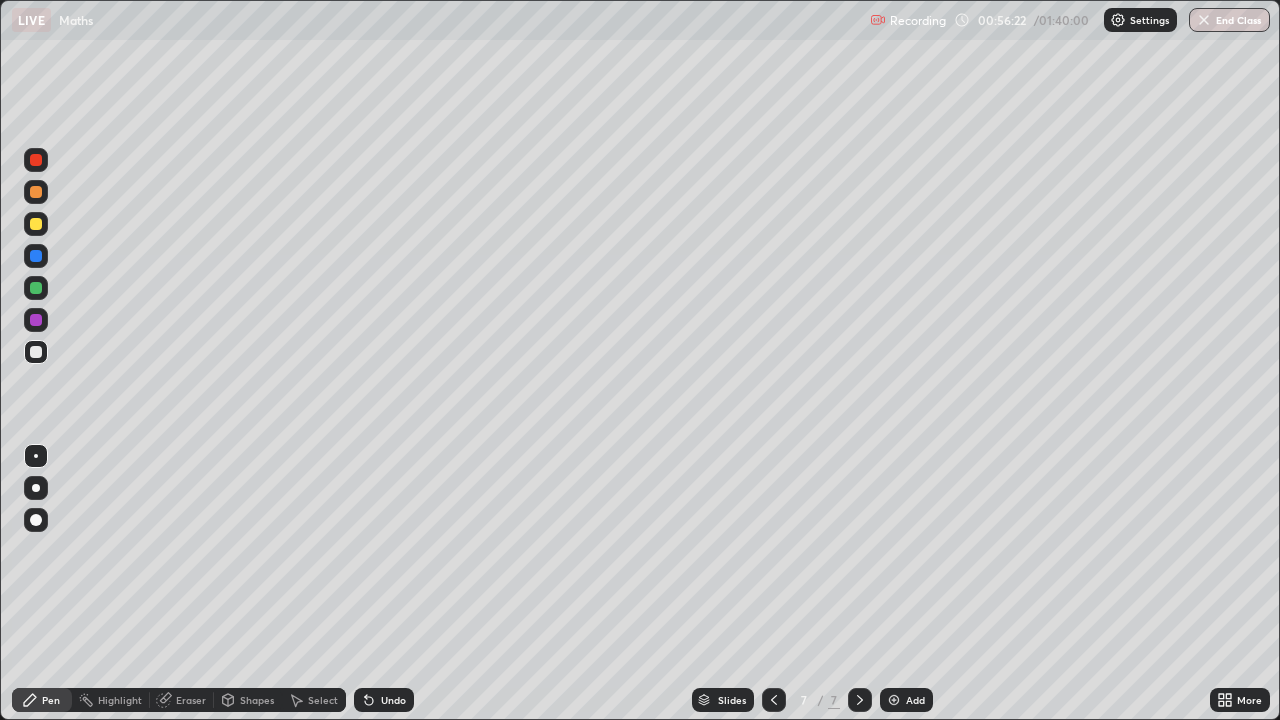 click on "Undo" at bounding box center (393, 700) 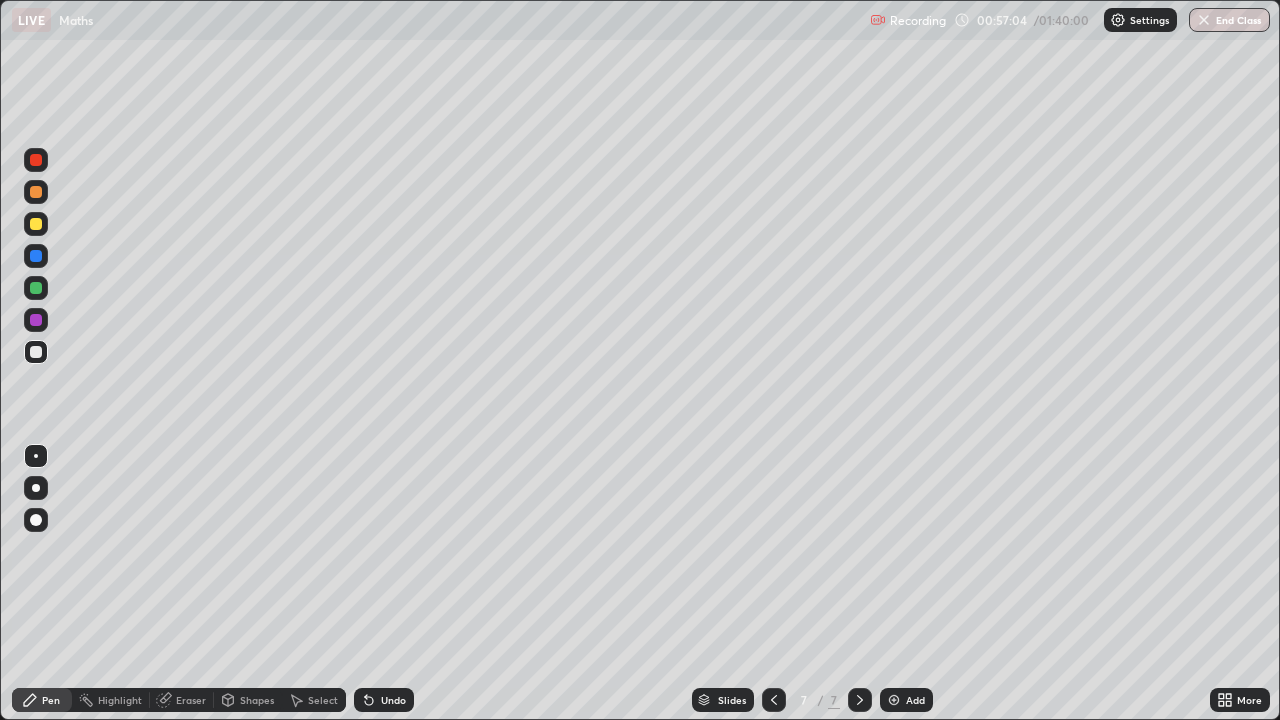 click on "Eraser" at bounding box center (191, 700) 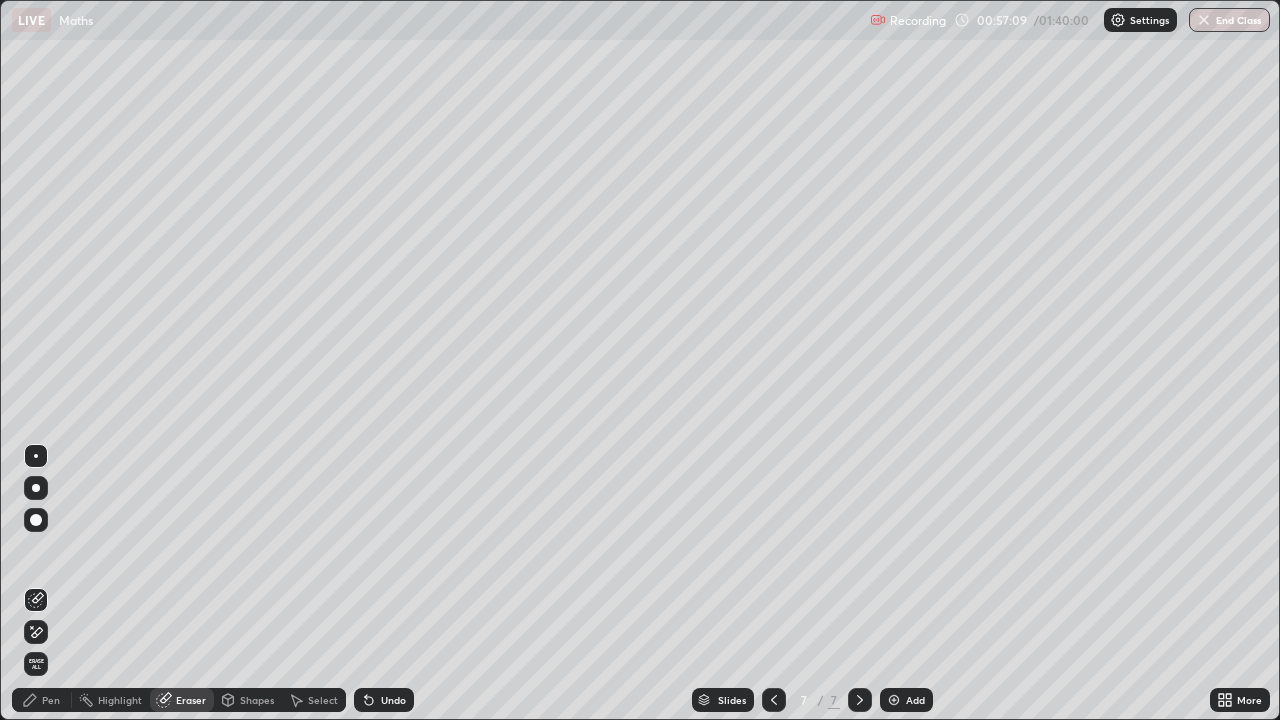 click 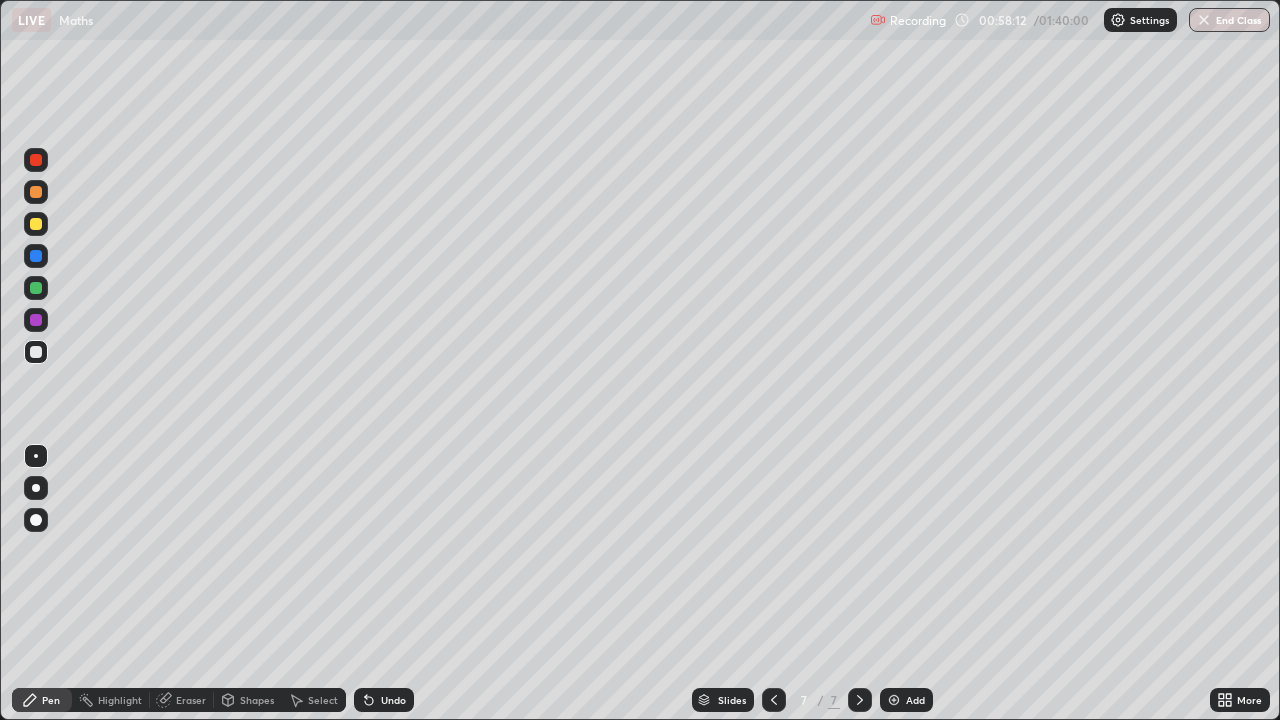 click on "Undo" at bounding box center (393, 700) 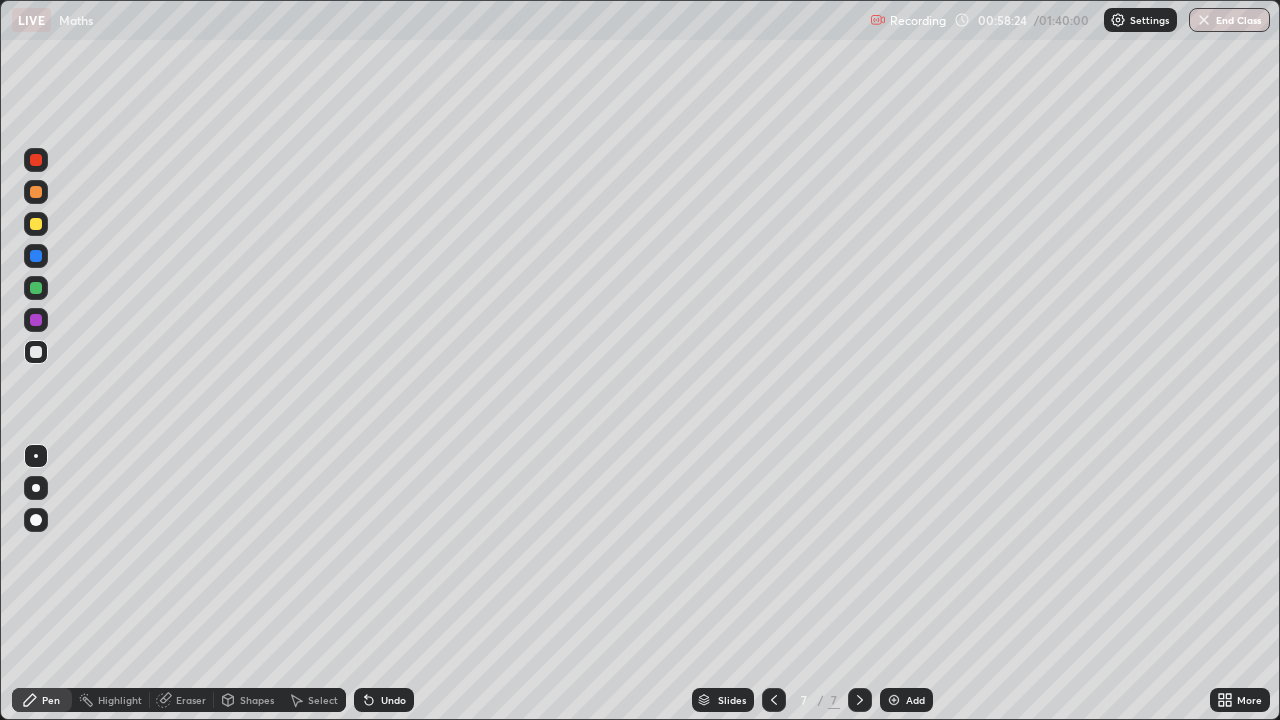 click on "Eraser" at bounding box center [191, 700] 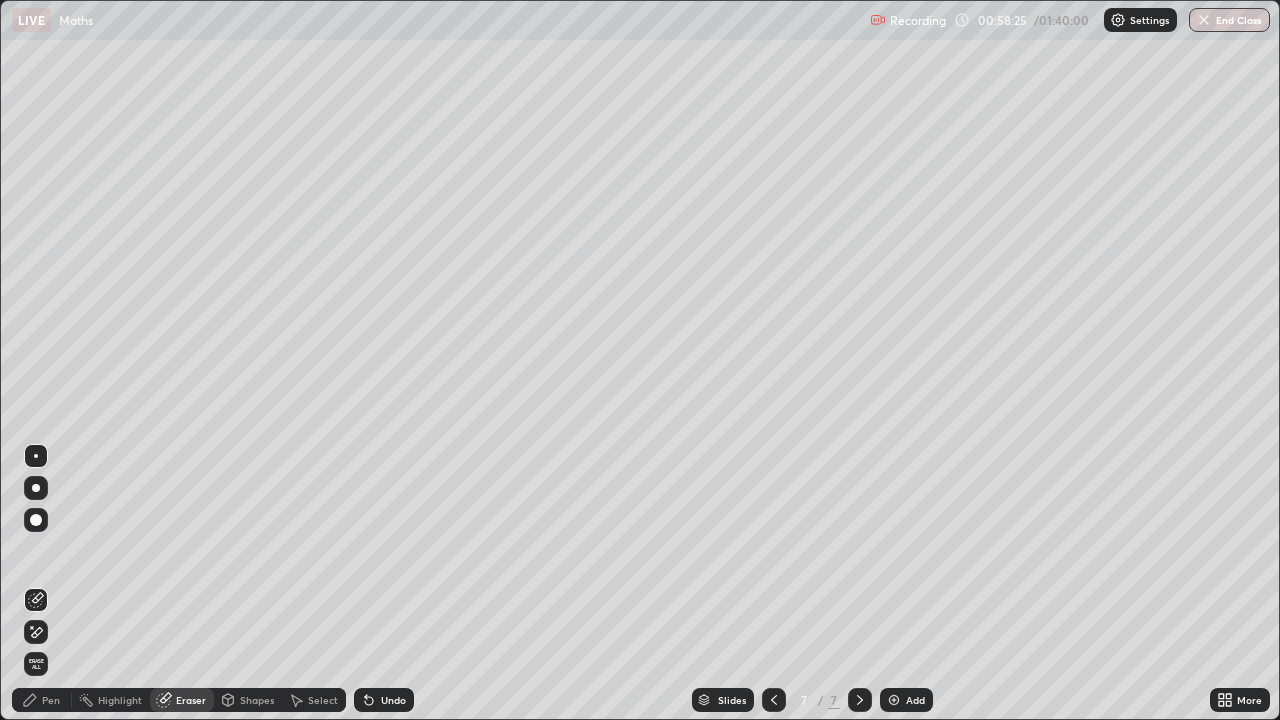 click on "Pen" at bounding box center (42, 700) 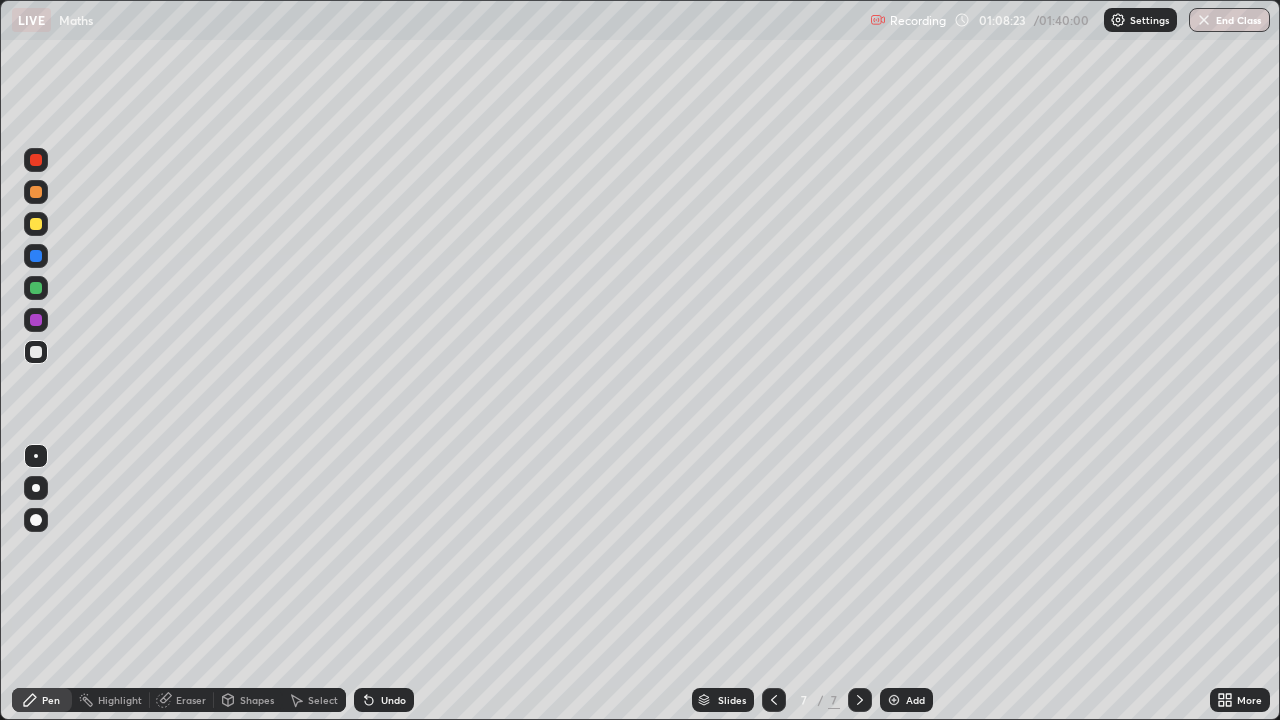 click on "Add" at bounding box center [915, 700] 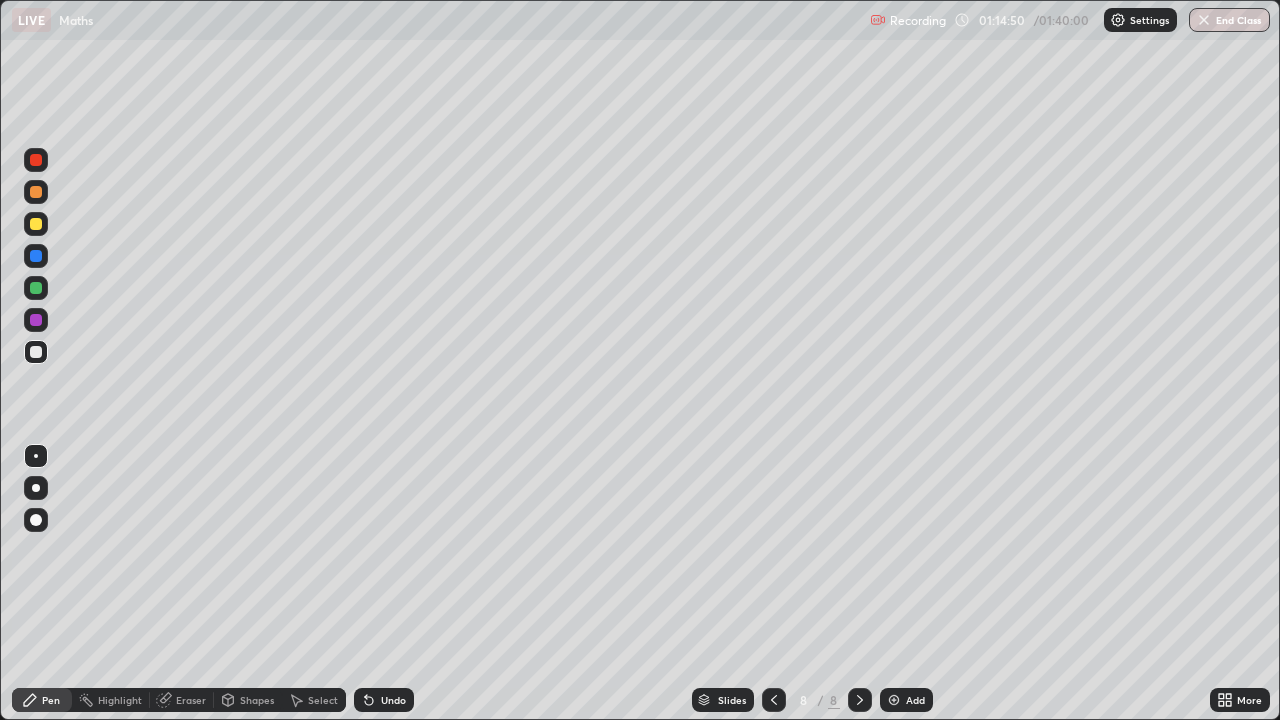 click on "Undo" at bounding box center (393, 700) 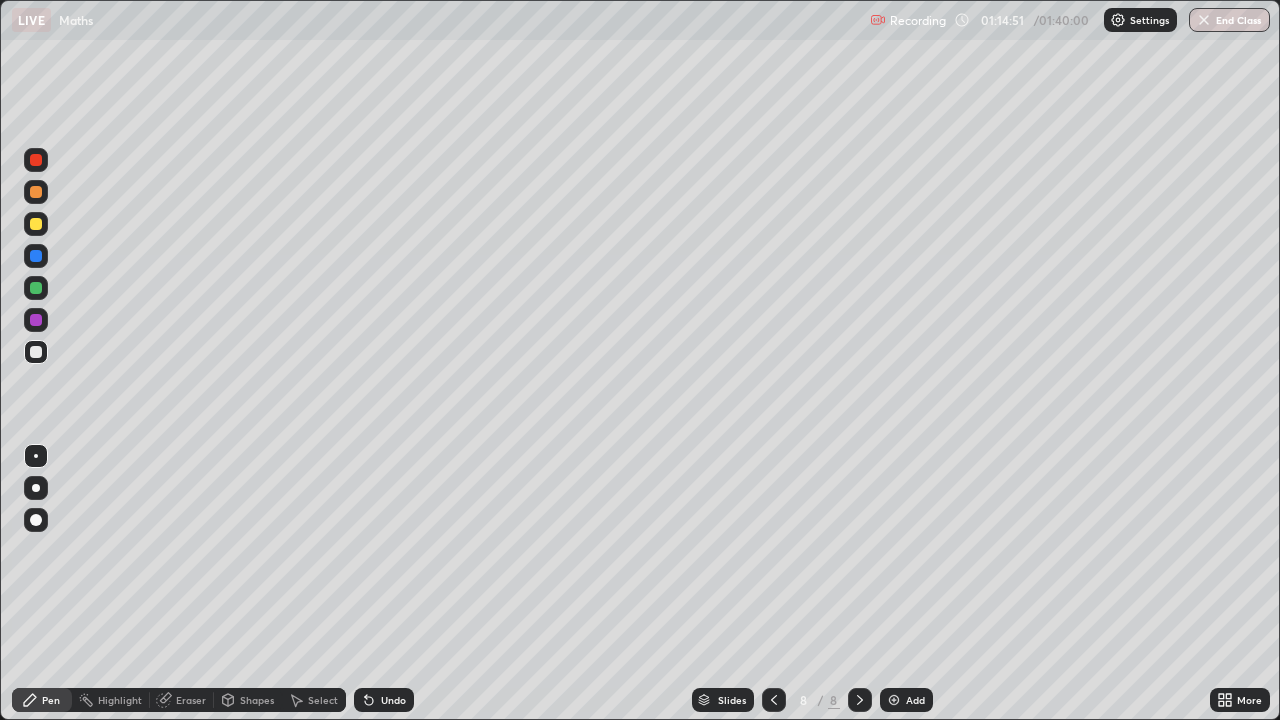 click on "Undo" at bounding box center (393, 700) 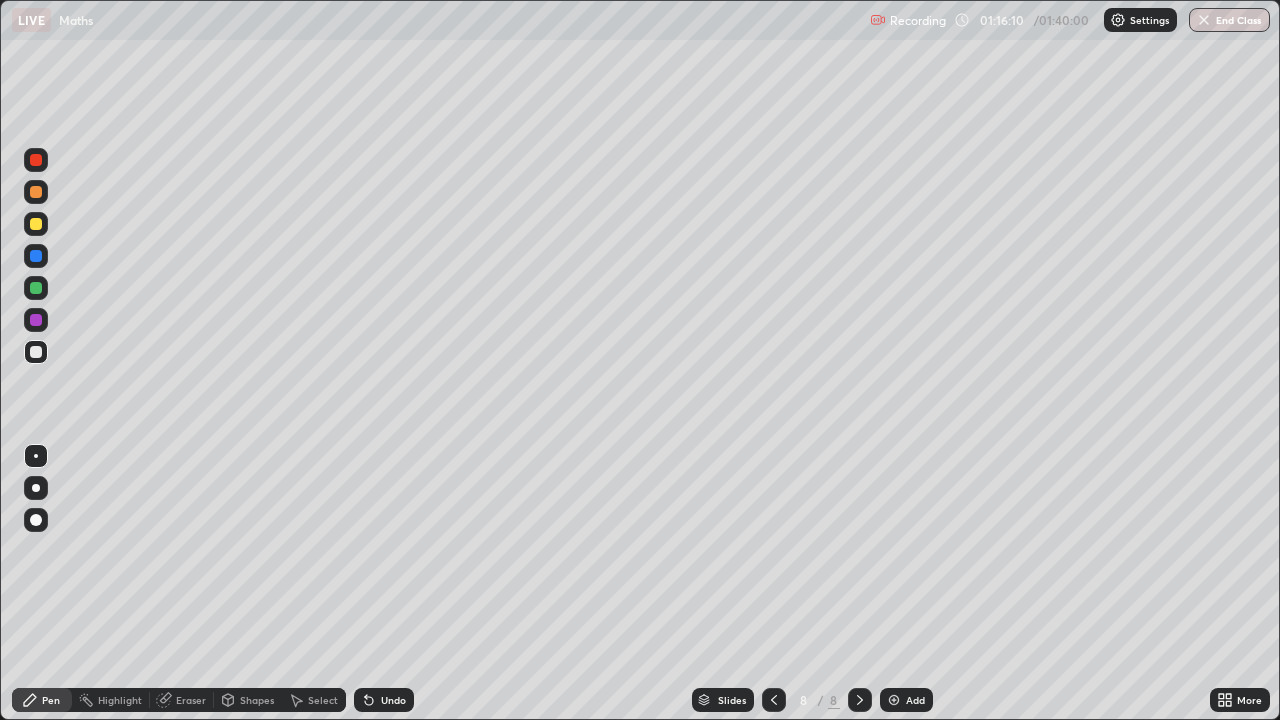 click on "Undo" at bounding box center (393, 700) 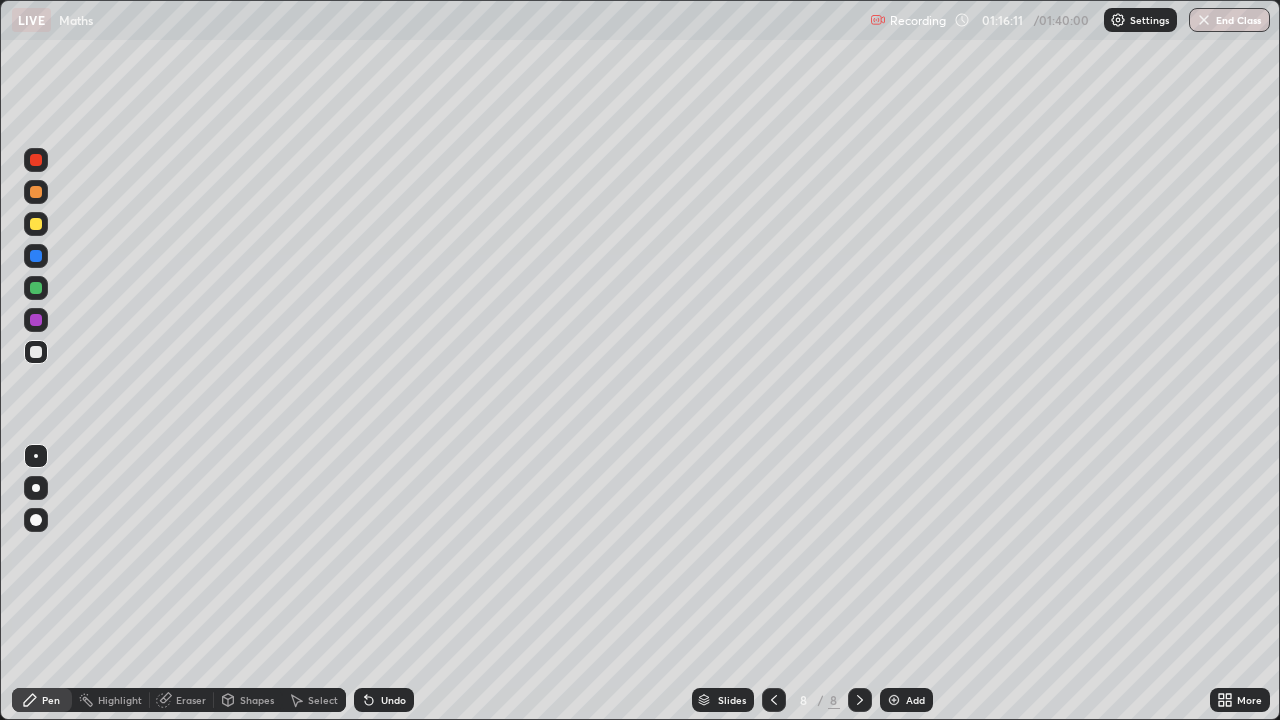 click on "Undo" at bounding box center (393, 700) 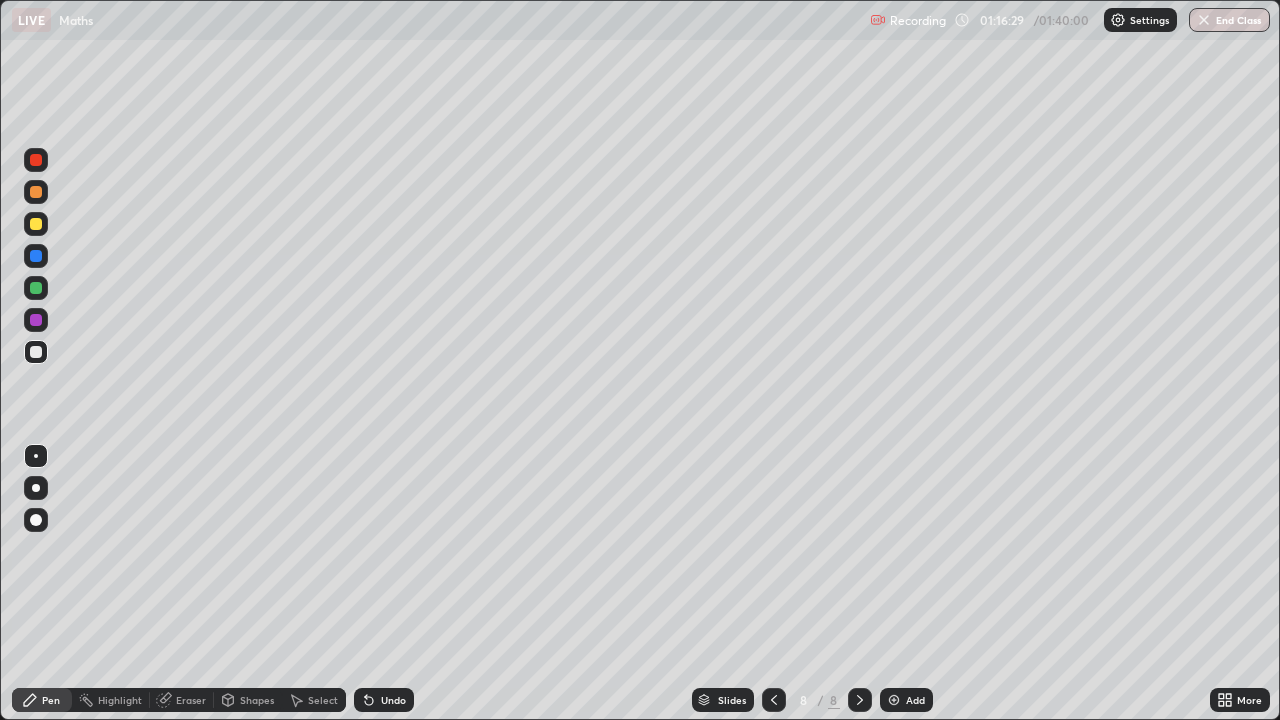 click on "Eraser" at bounding box center [191, 700] 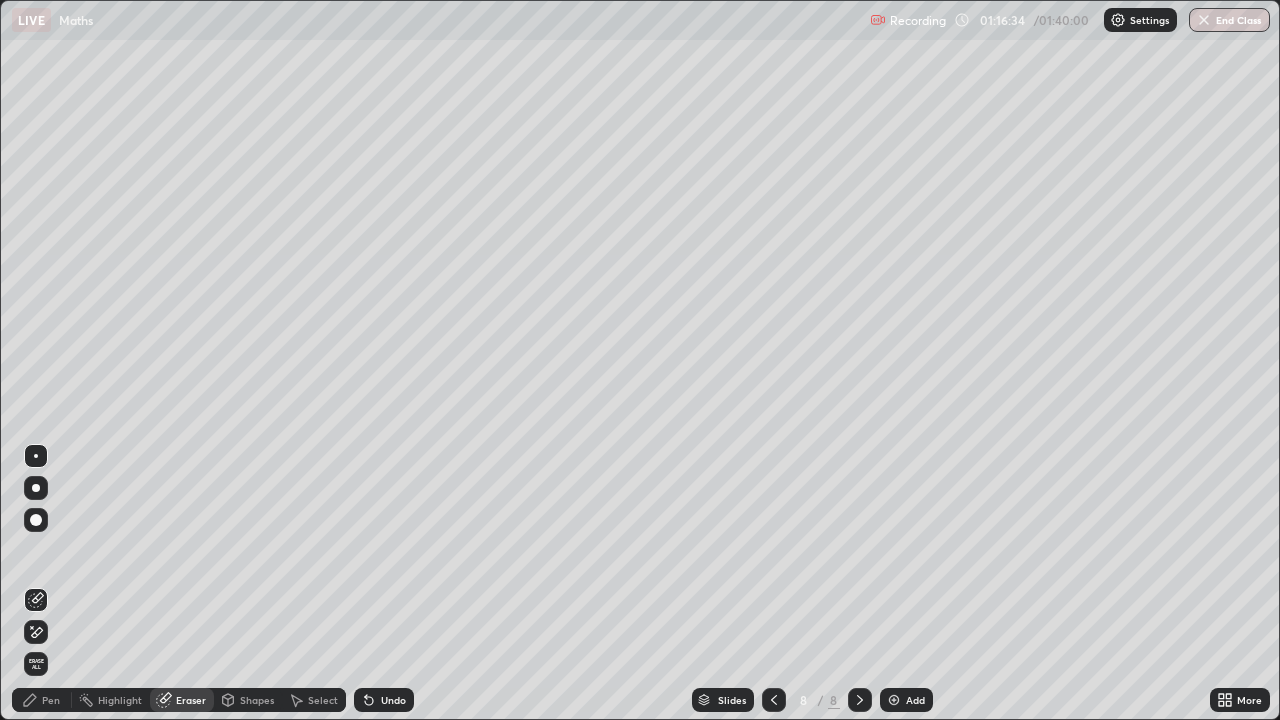 click on "Pen" at bounding box center (42, 700) 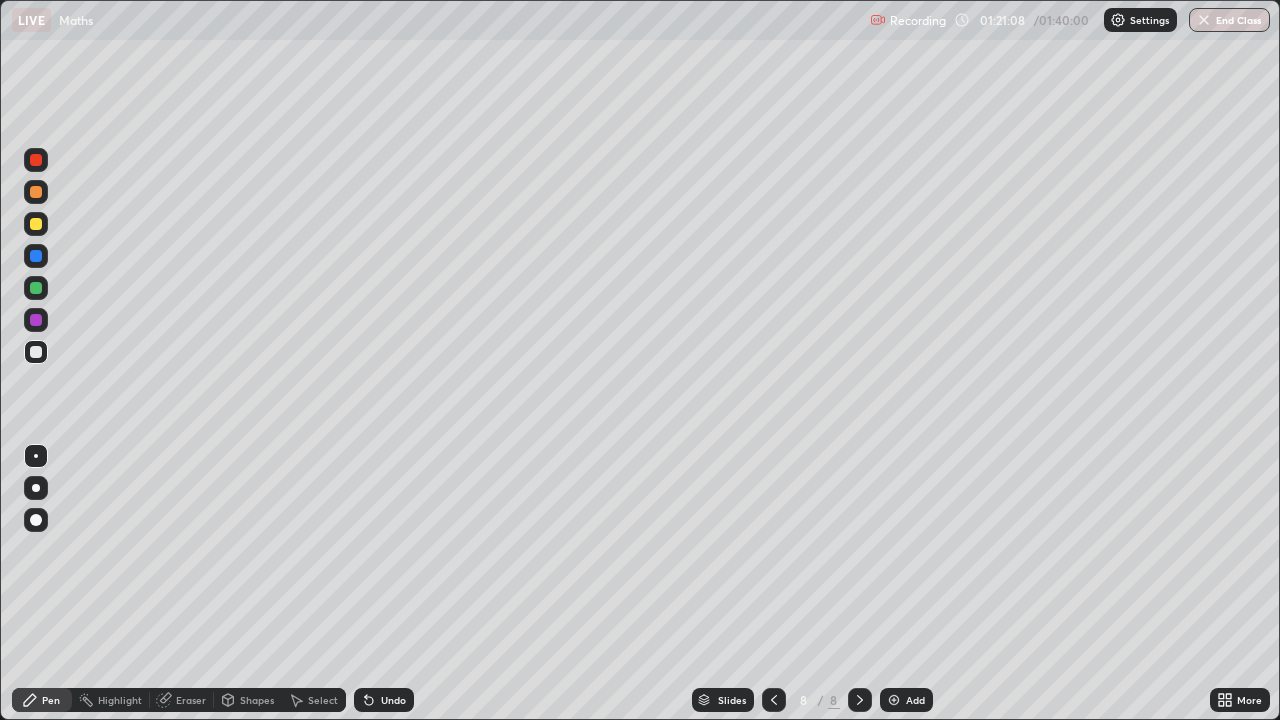 click at bounding box center (36, 288) 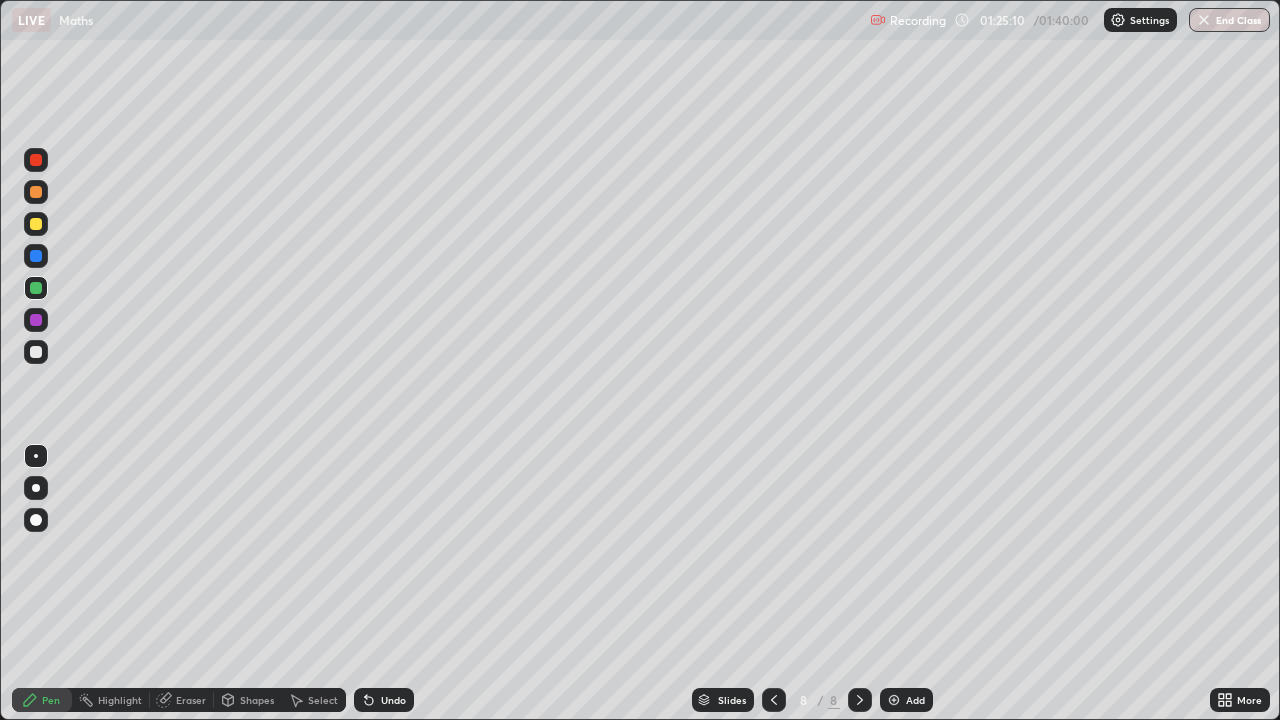 click 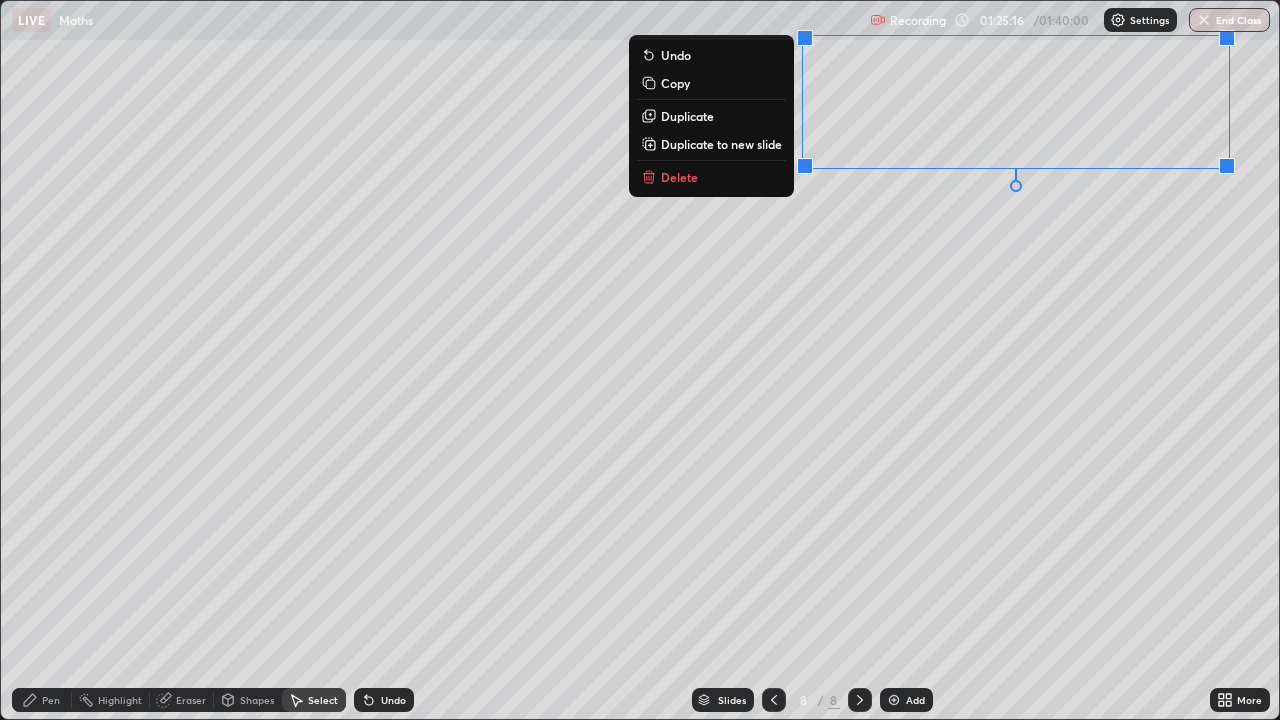 click on "Delete" at bounding box center (679, 177) 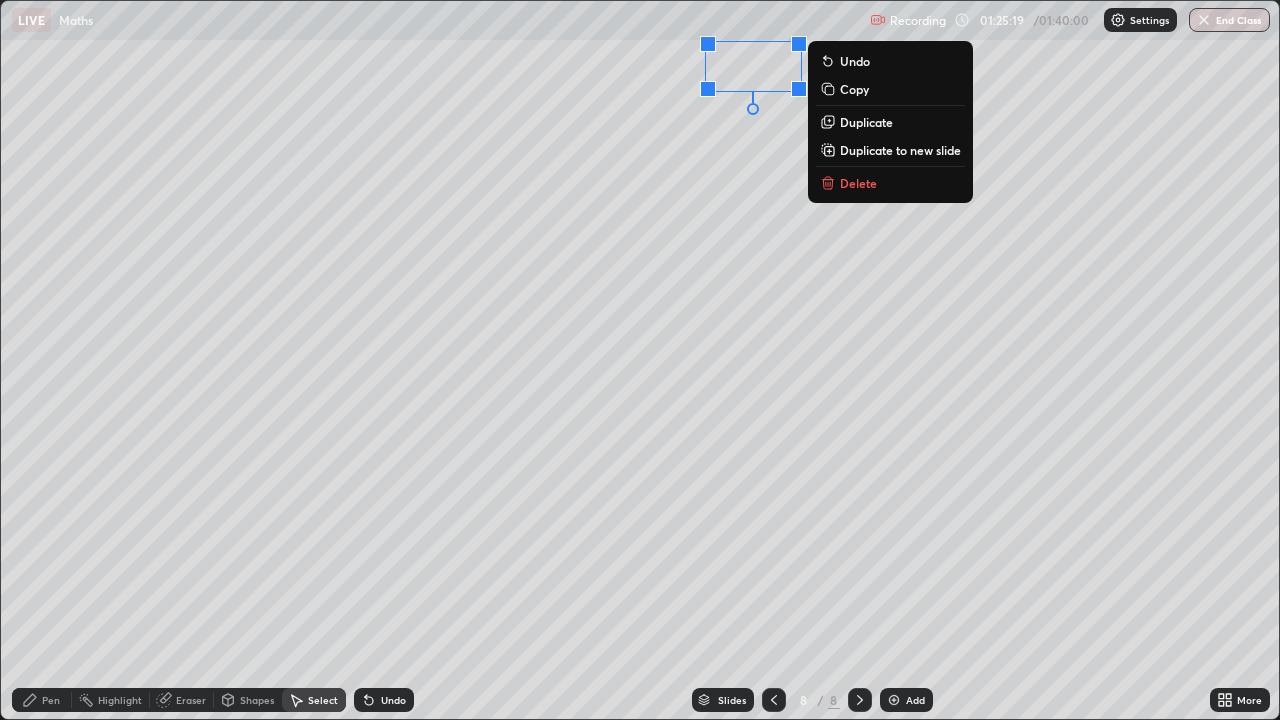 click on "Delete" at bounding box center (858, 183) 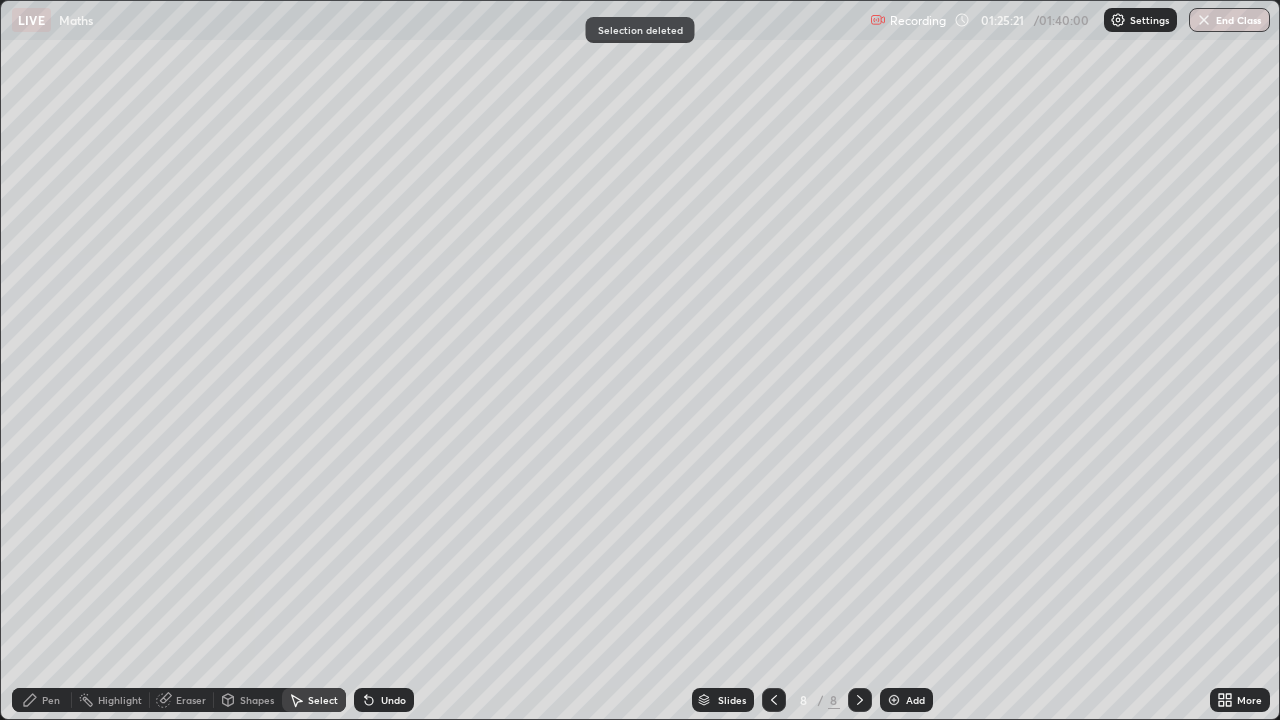 click on "Pen" at bounding box center (42, 700) 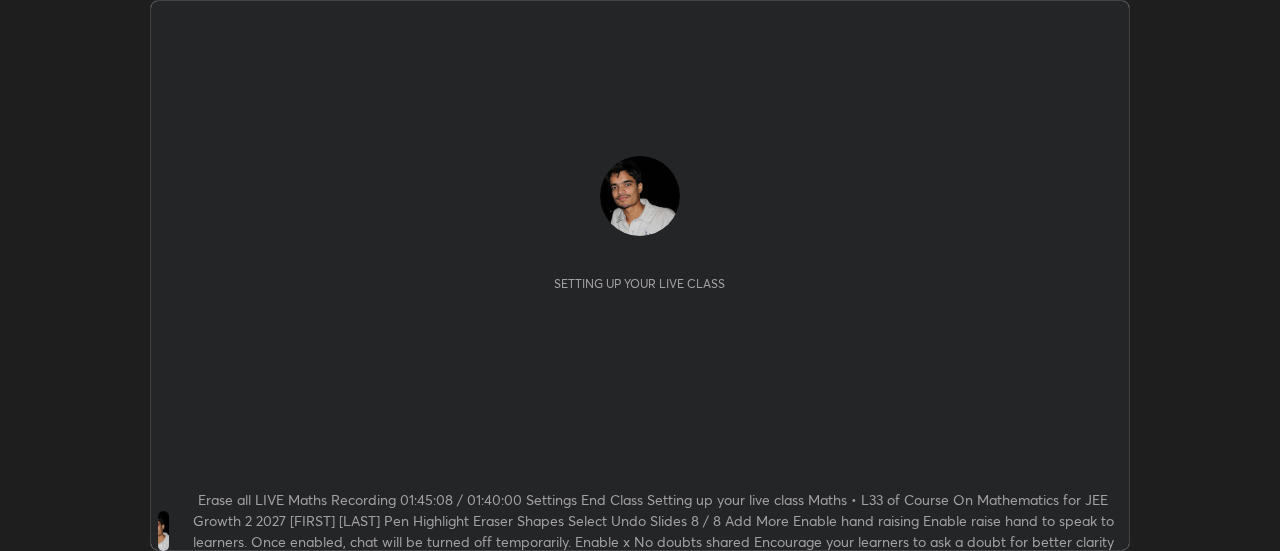 scroll, scrollTop: 0, scrollLeft: 0, axis: both 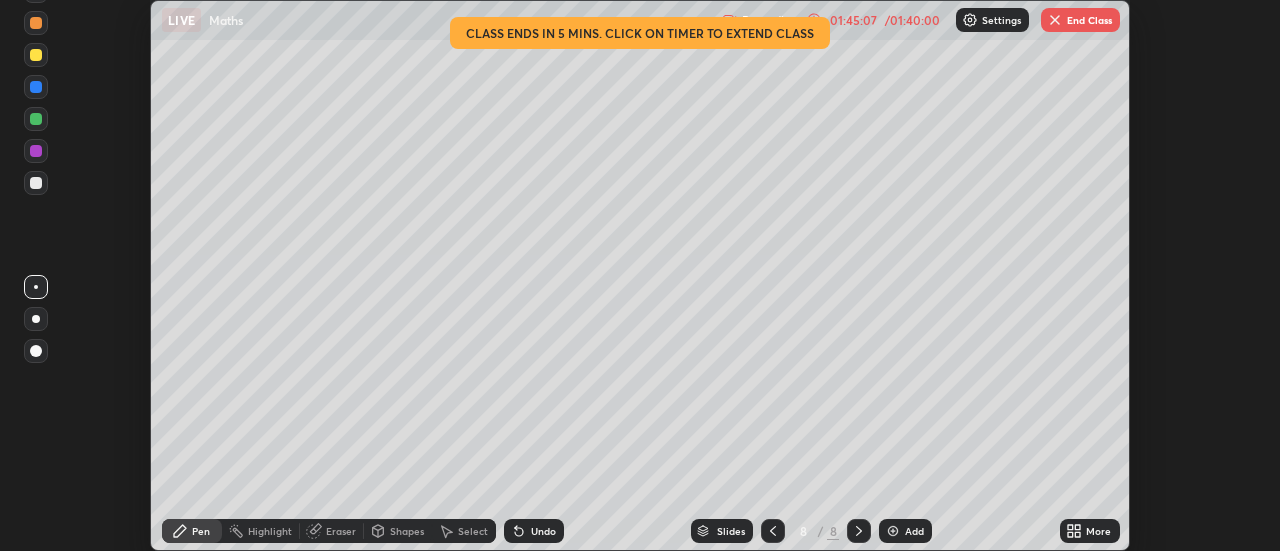 click on "More" at bounding box center (1098, 531) 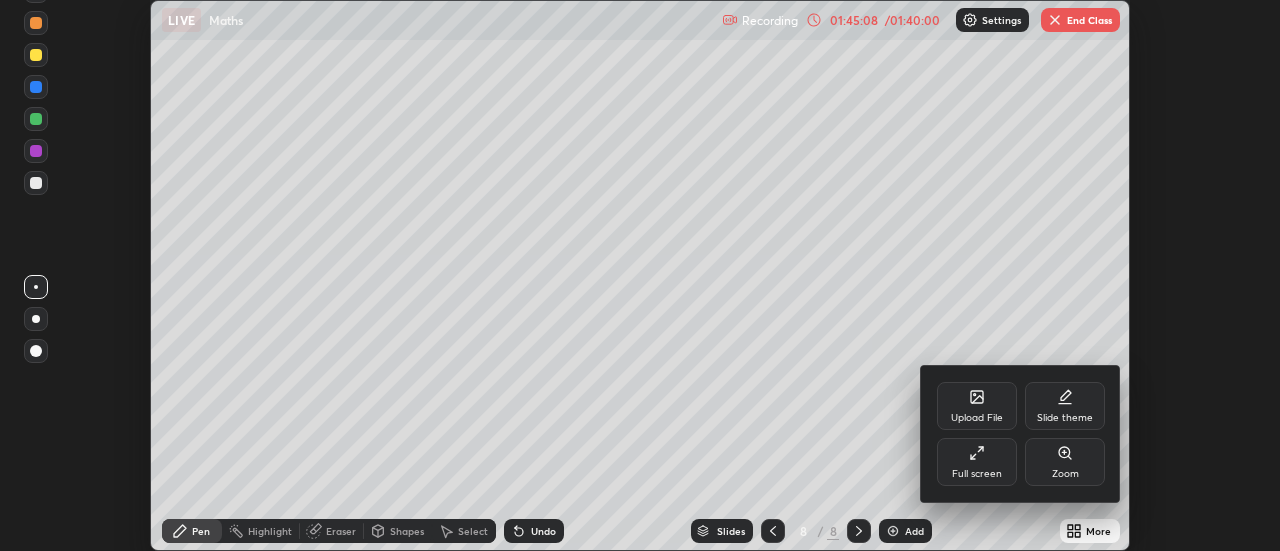 click on "Full screen" at bounding box center [977, 462] 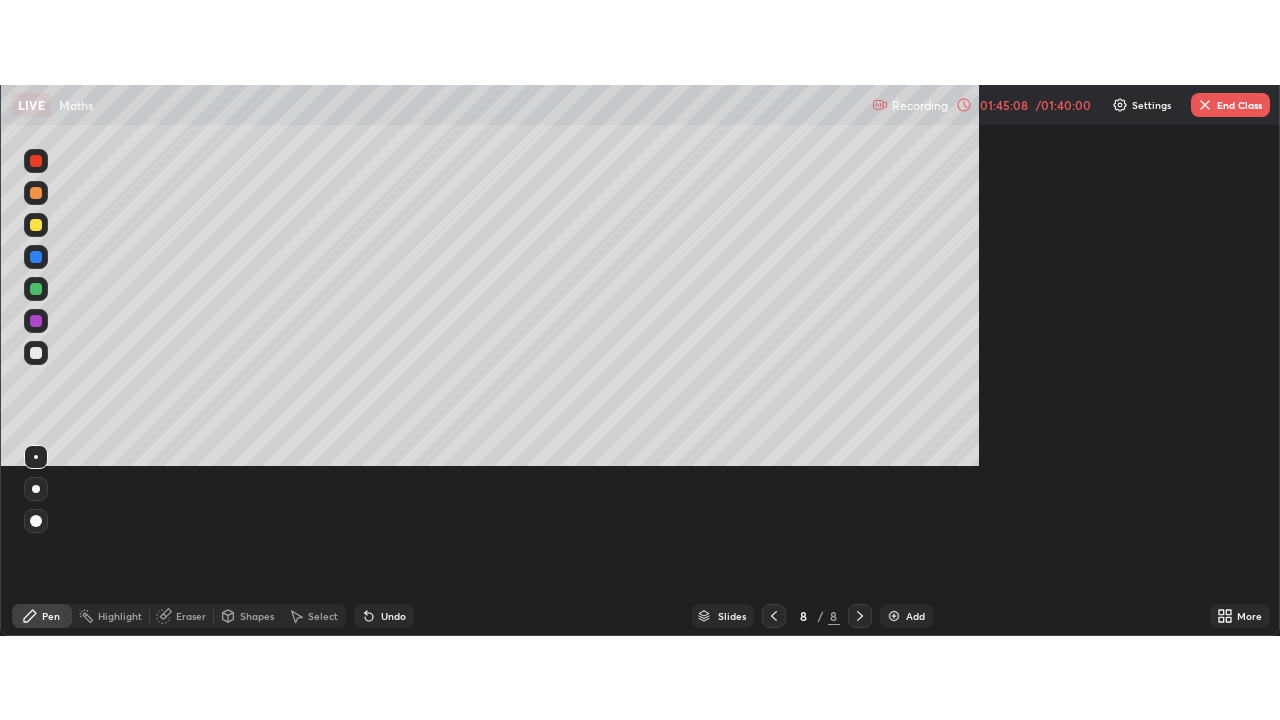 scroll, scrollTop: 99280, scrollLeft: 98720, axis: both 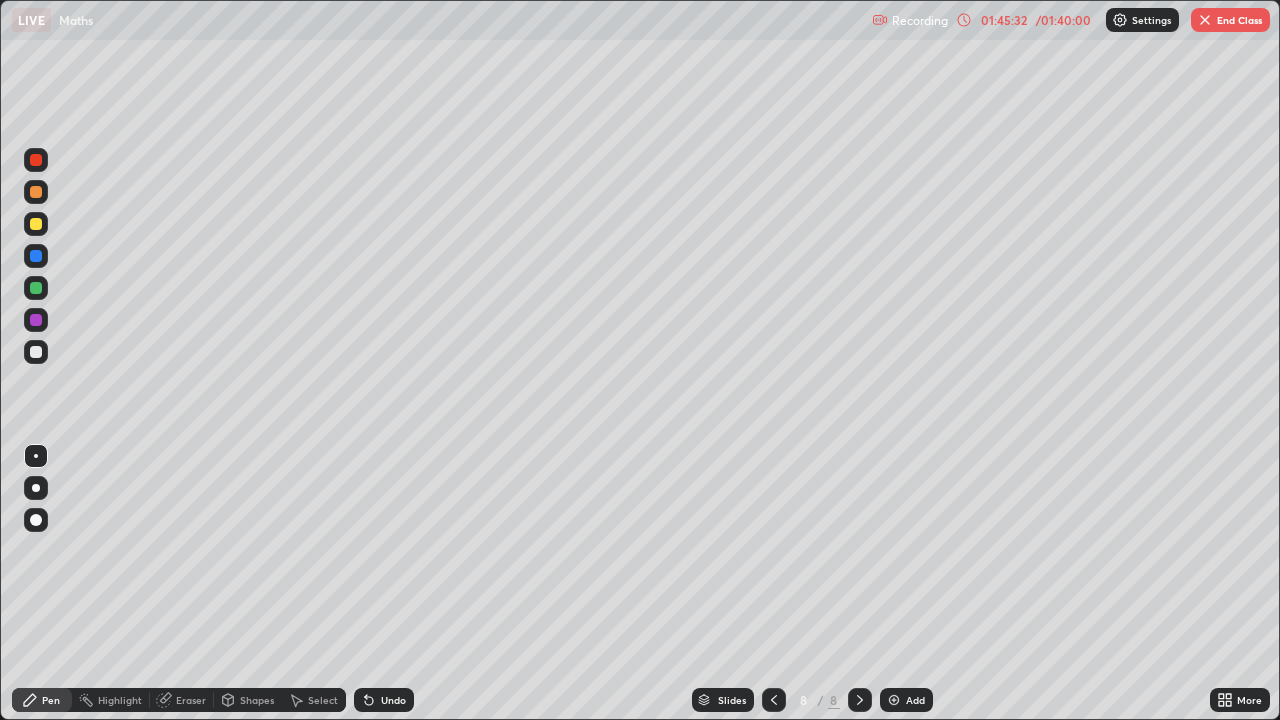 click 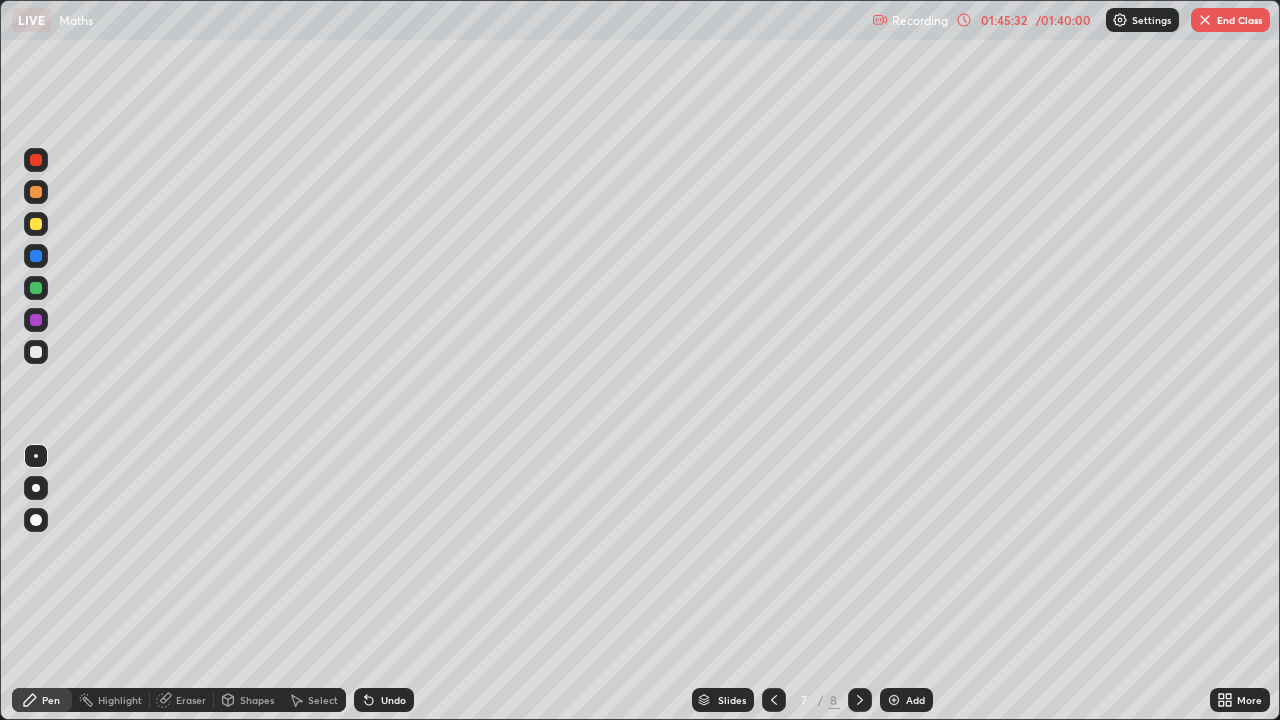 click 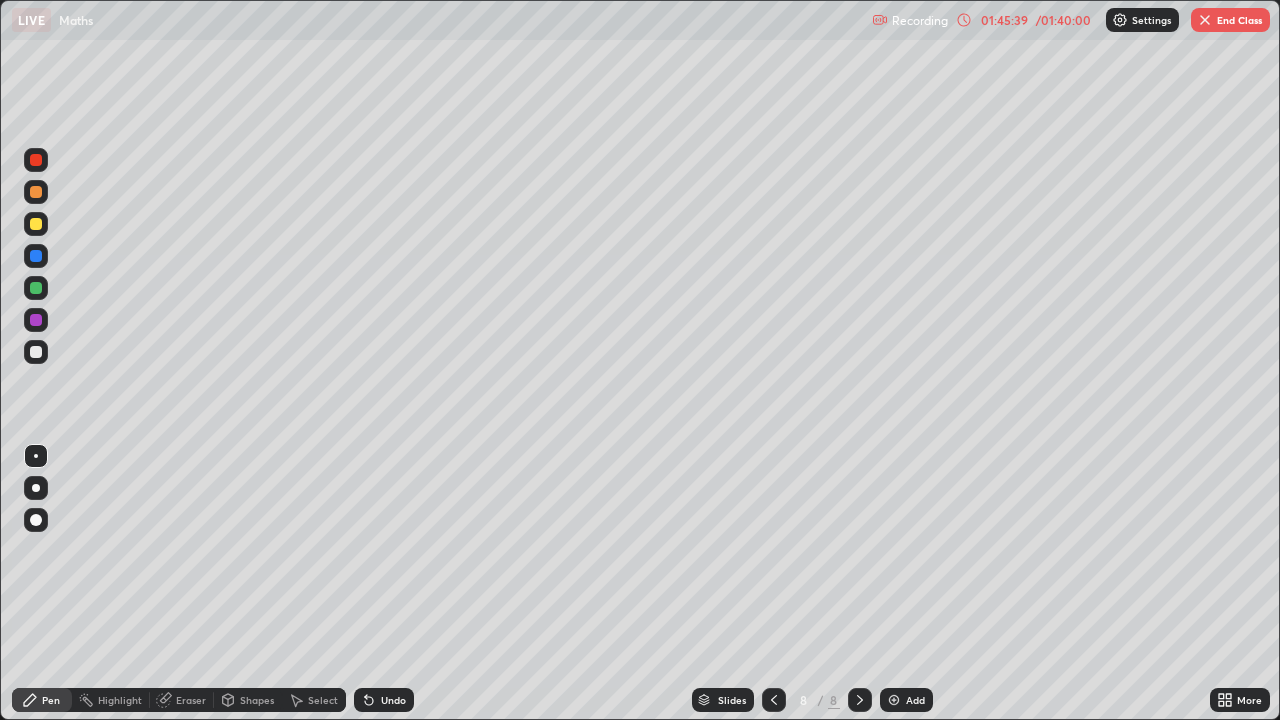 click on "End Class" at bounding box center [1230, 20] 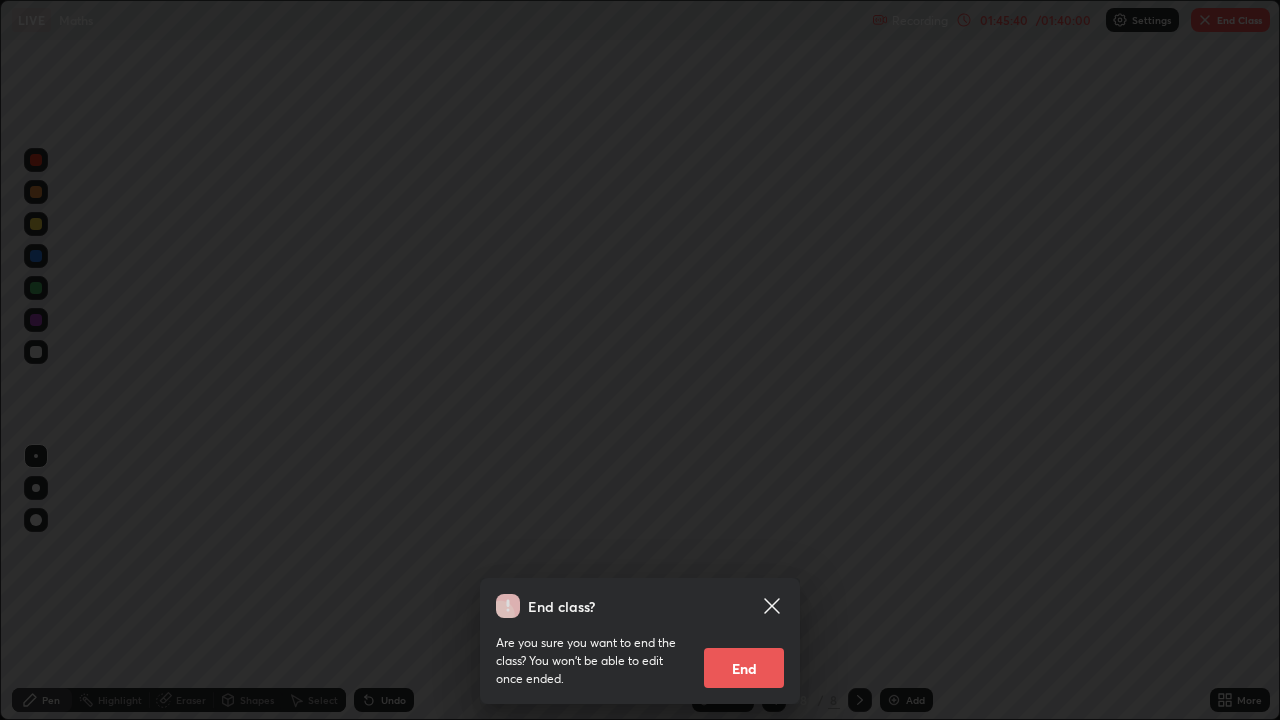 click on "End" at bounding box center (744, 668) 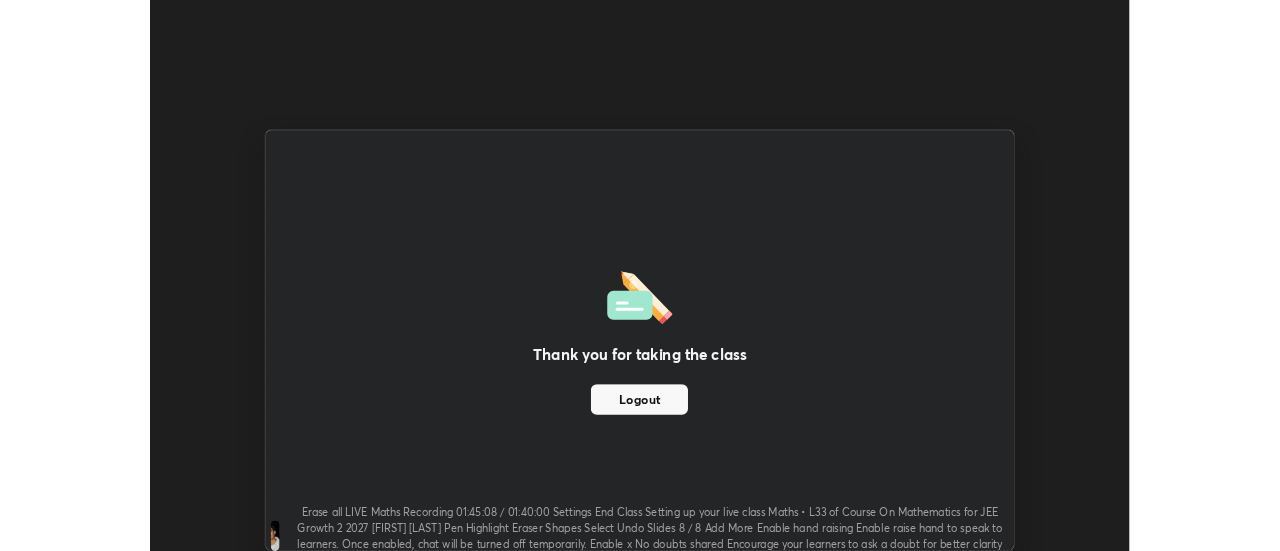 scroll, scrollTop: 551, scrollLeft: 1280, axis: both 